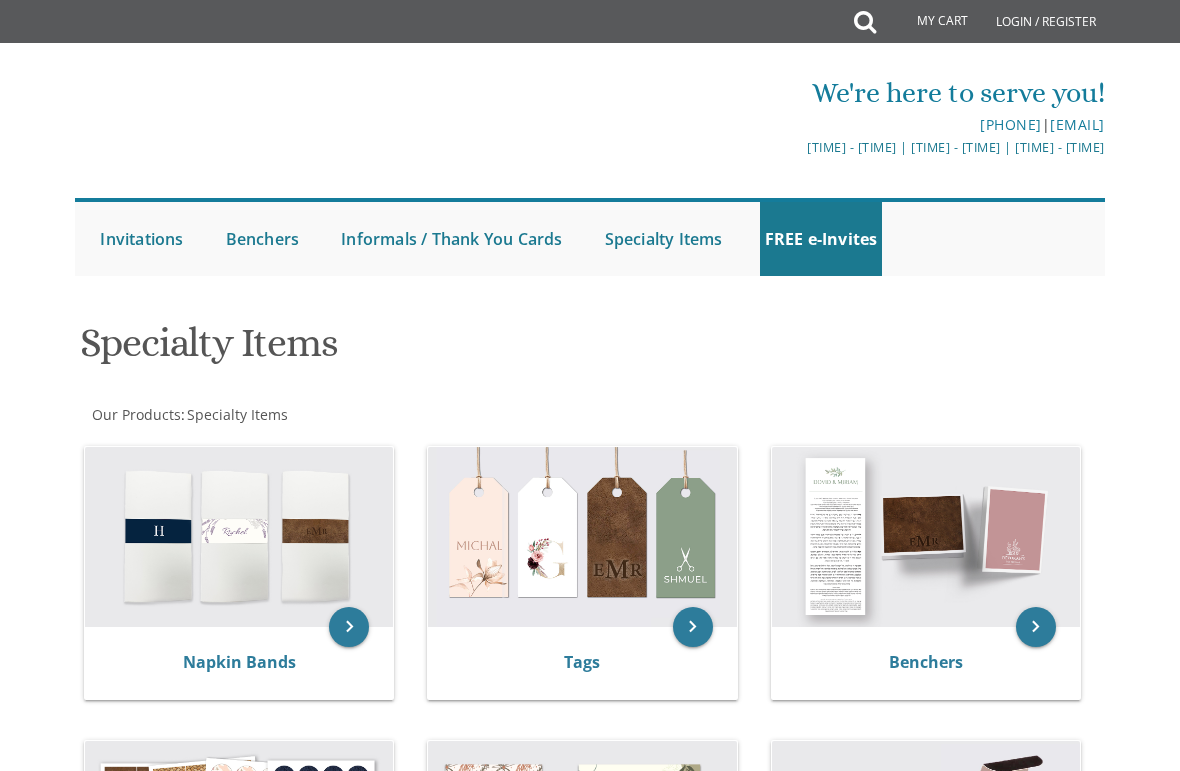scroll, scrollTop: 0, scrollLeft: 0, axis: both 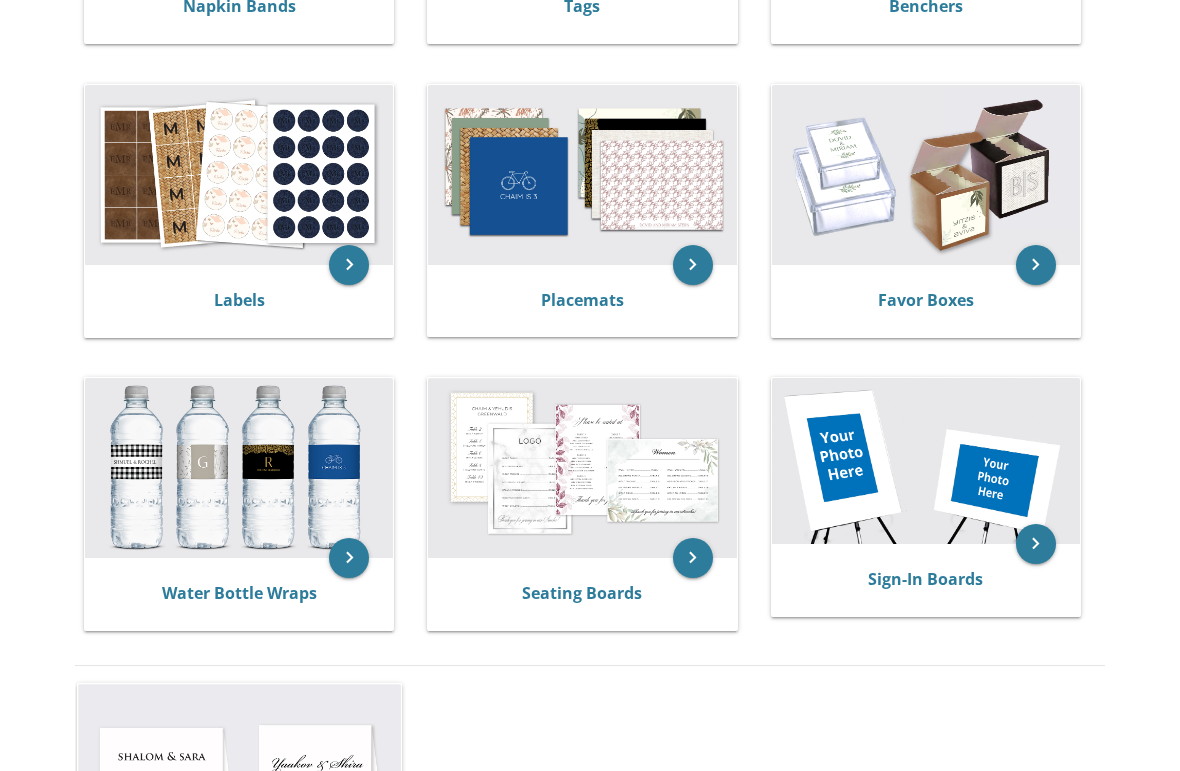 click at bounding box center [239, 176] 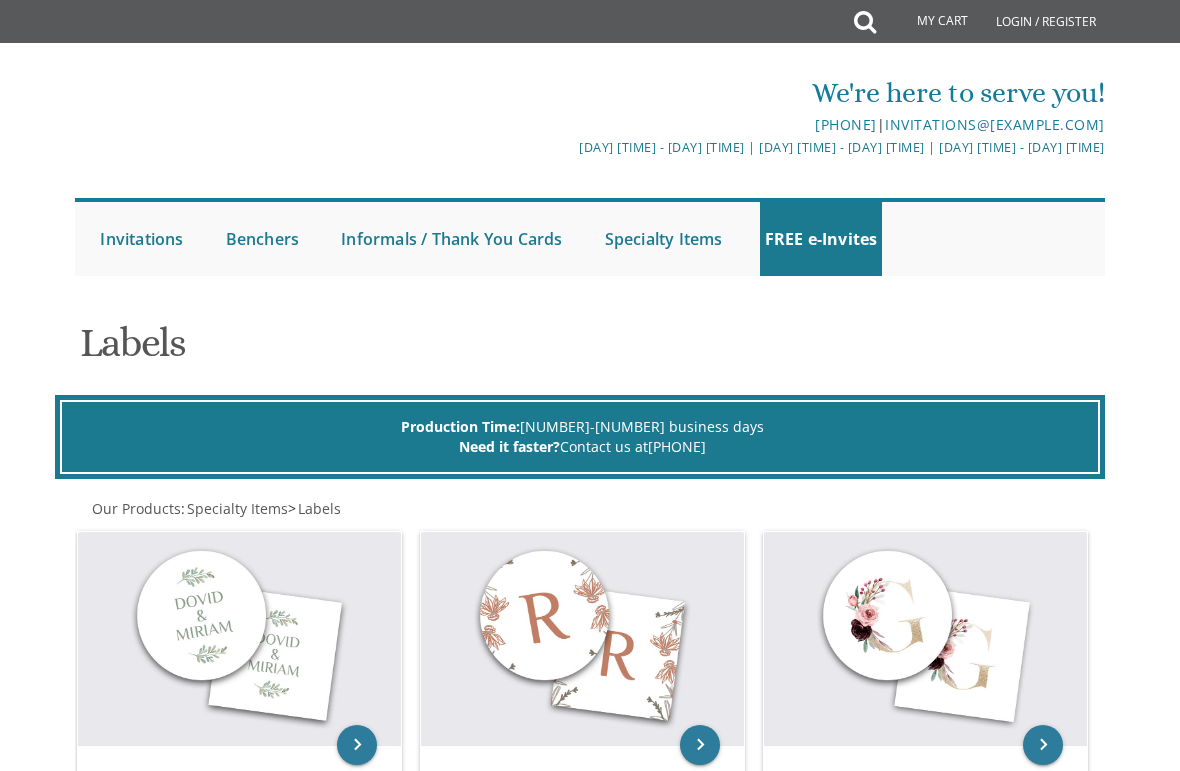 scroll, scrollTop: 0, scrollLeft: 0, axis: both 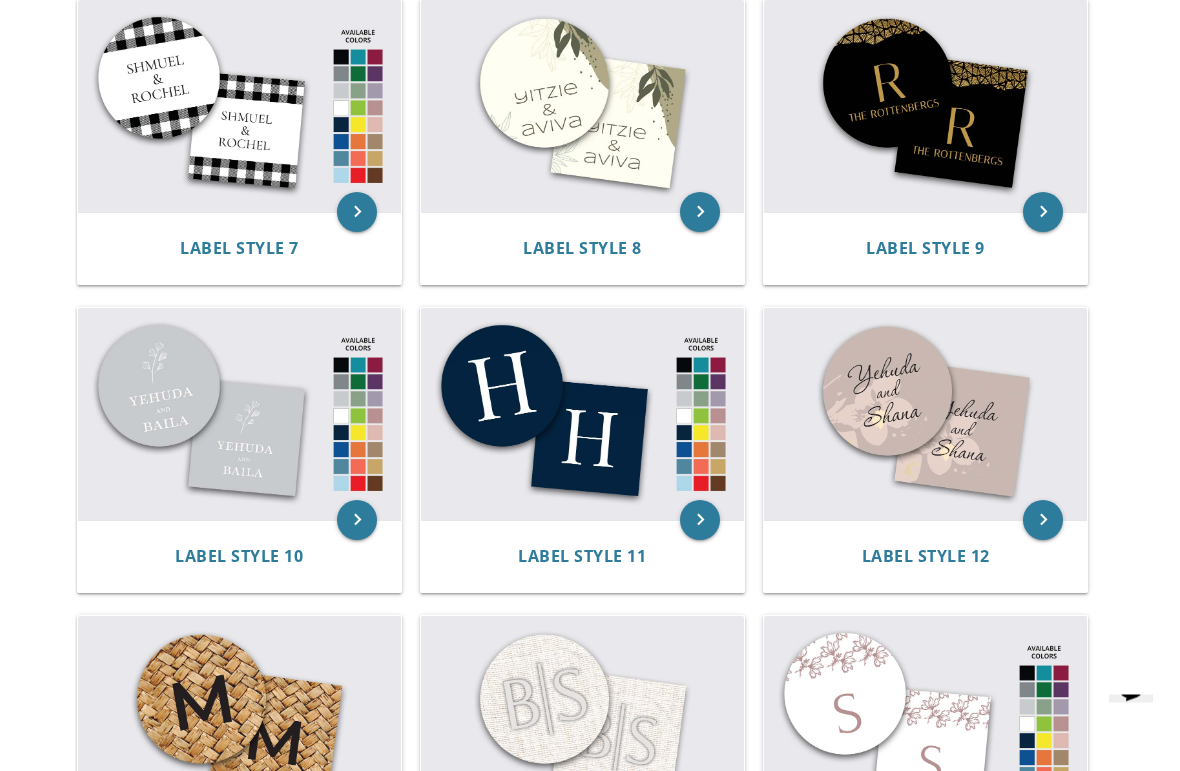 click at bounding box center [239, 415] 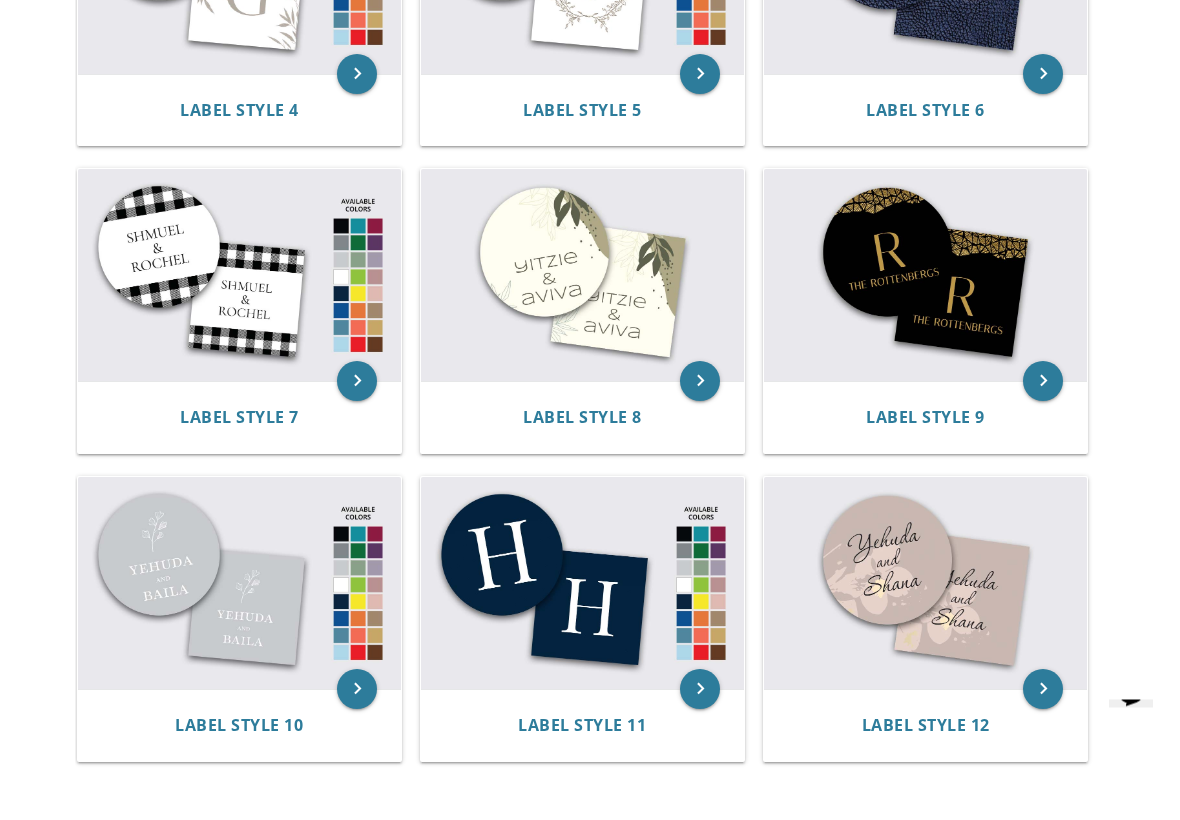 scroll, scrollTop: 935, scrollLeft: 0, axis: vertical 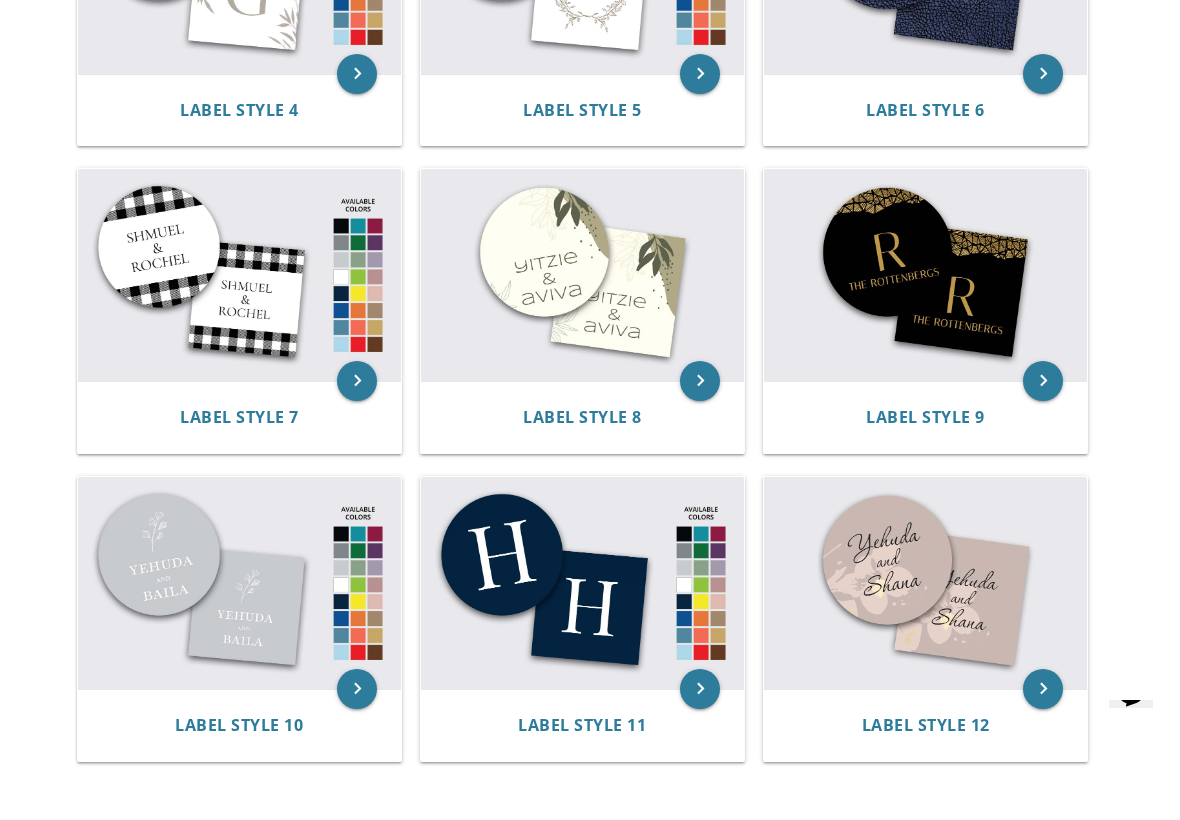 click at bounding box center (925, 319) 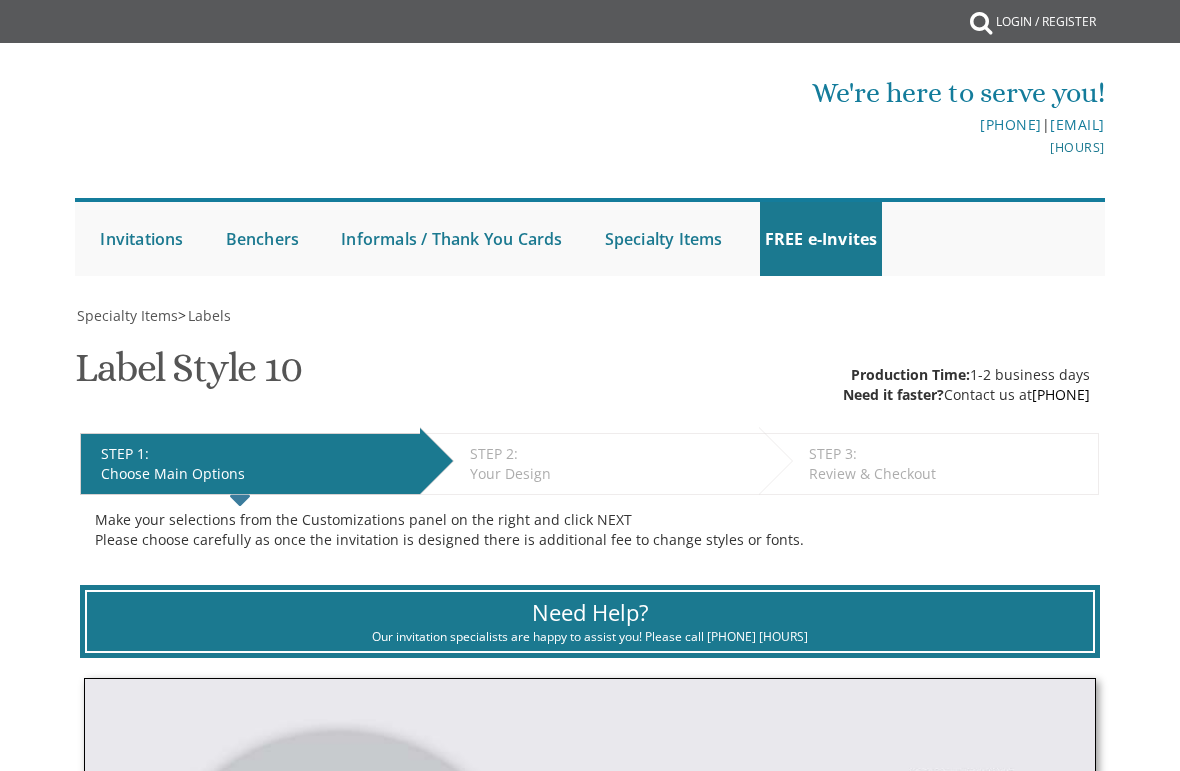 scroll, scrollTop: 0, scrollLeft: 0, axis: both 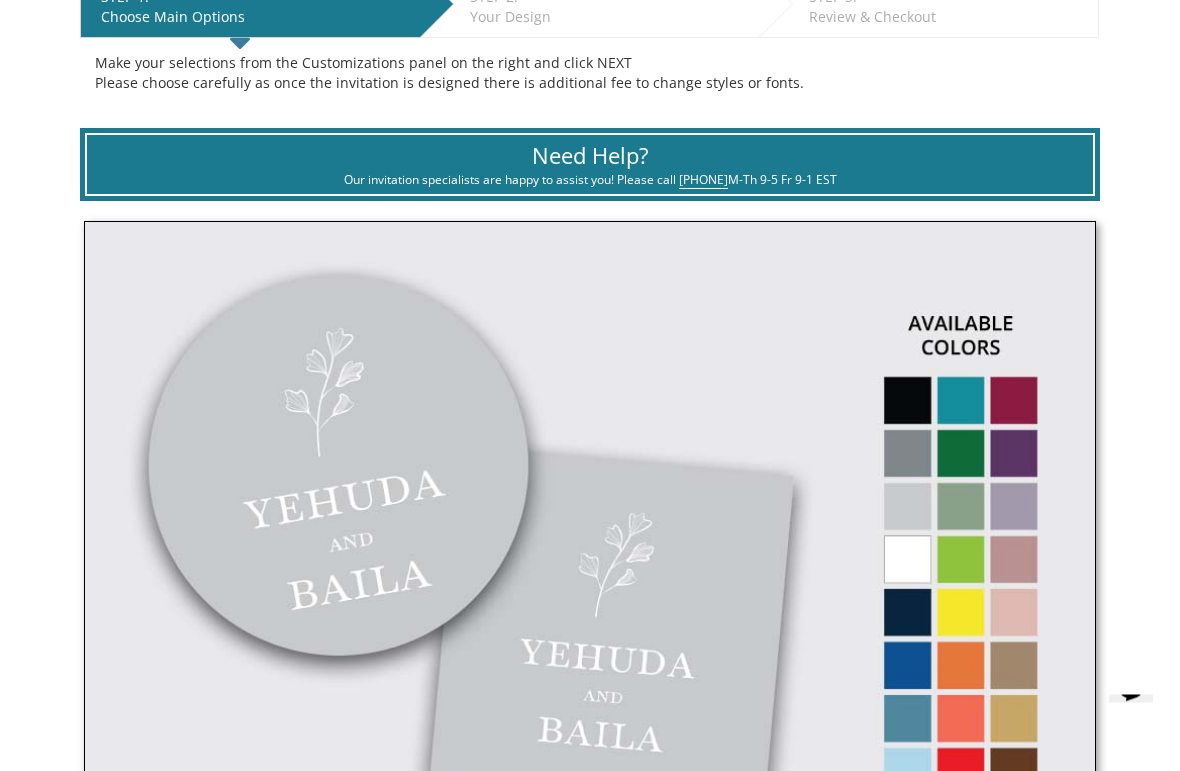 click at bounding box center [590, 555] 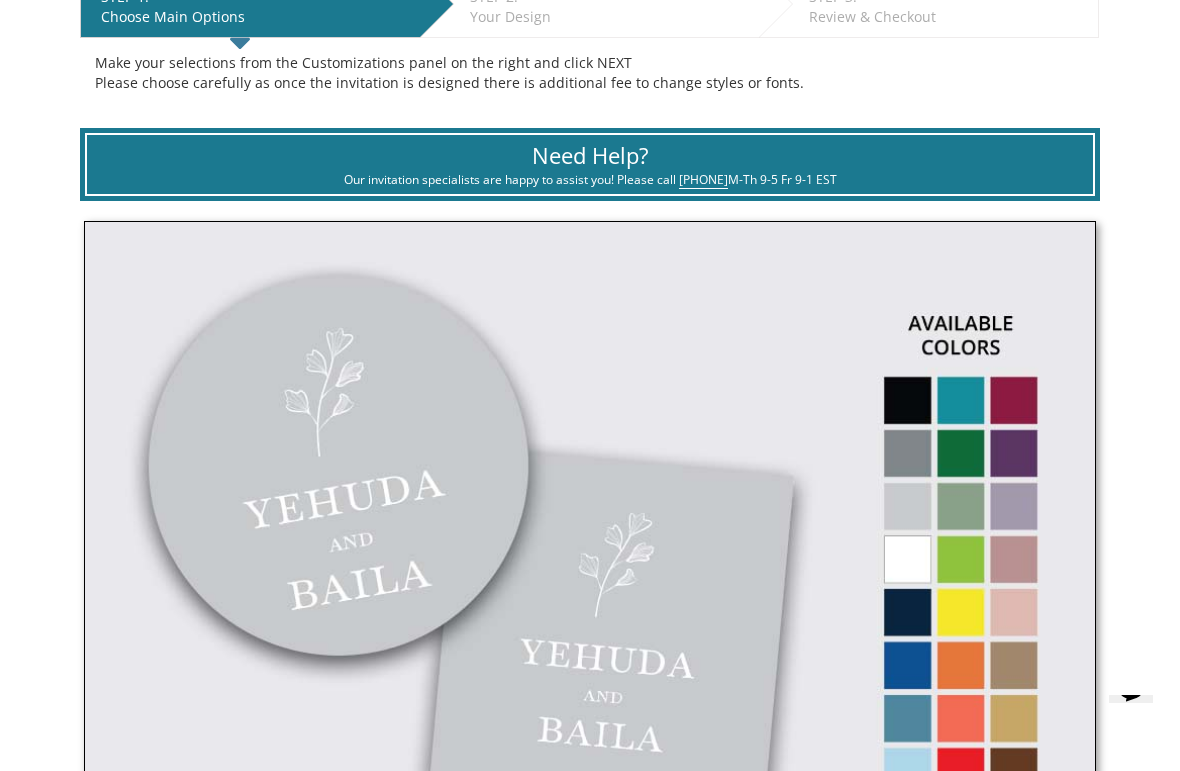 click at bounding box center [590, 554] 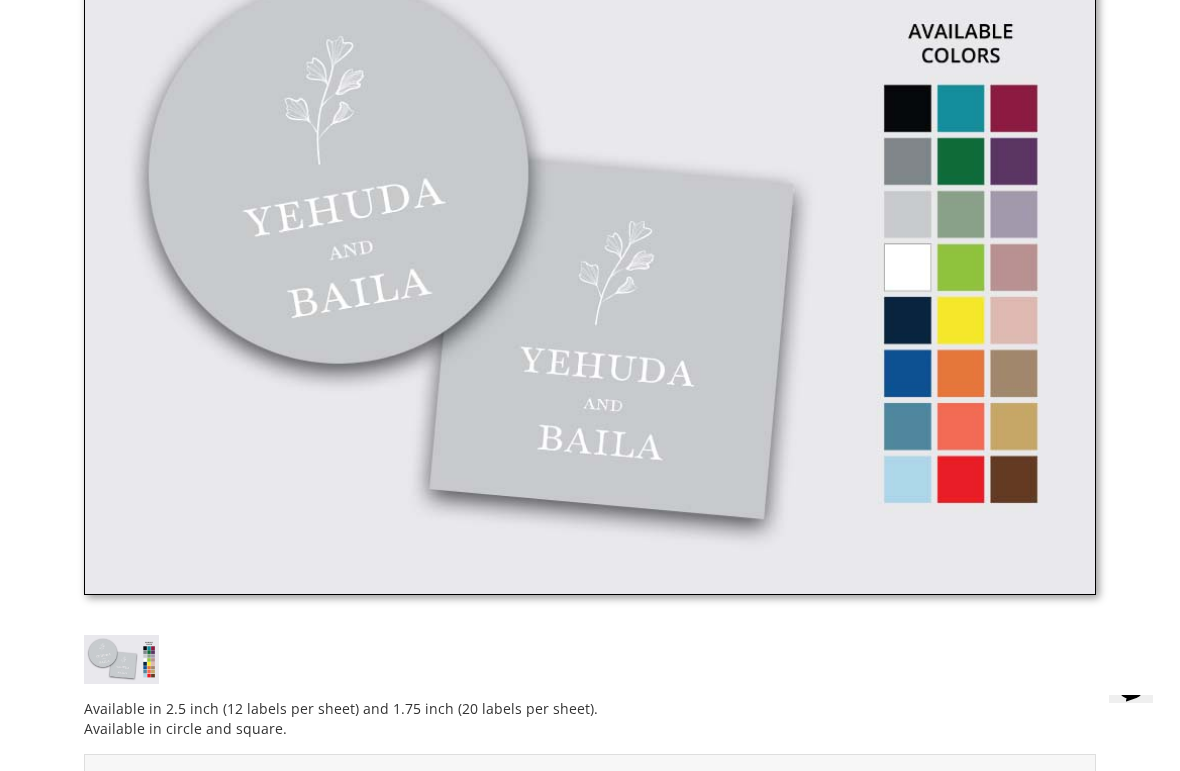 scroll, scrollTop: 725, scrollLeft: 0, axis: vertical 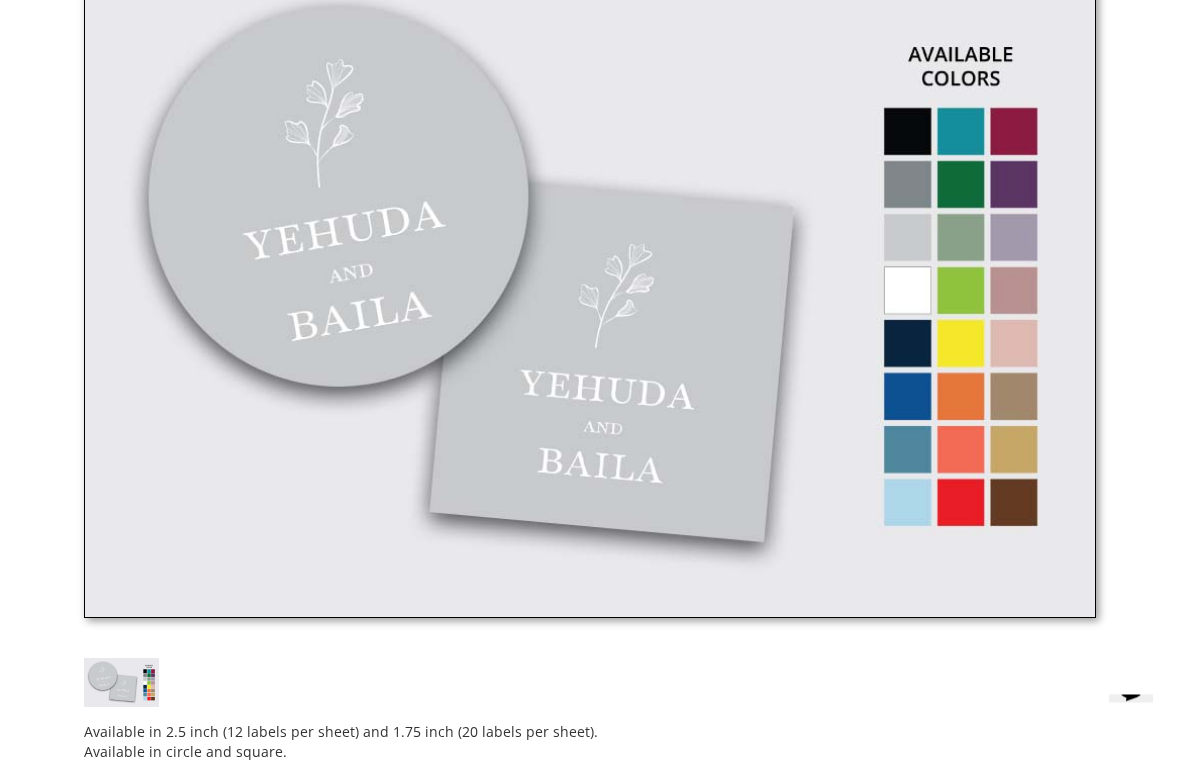 click at bounding box center (590, 286) 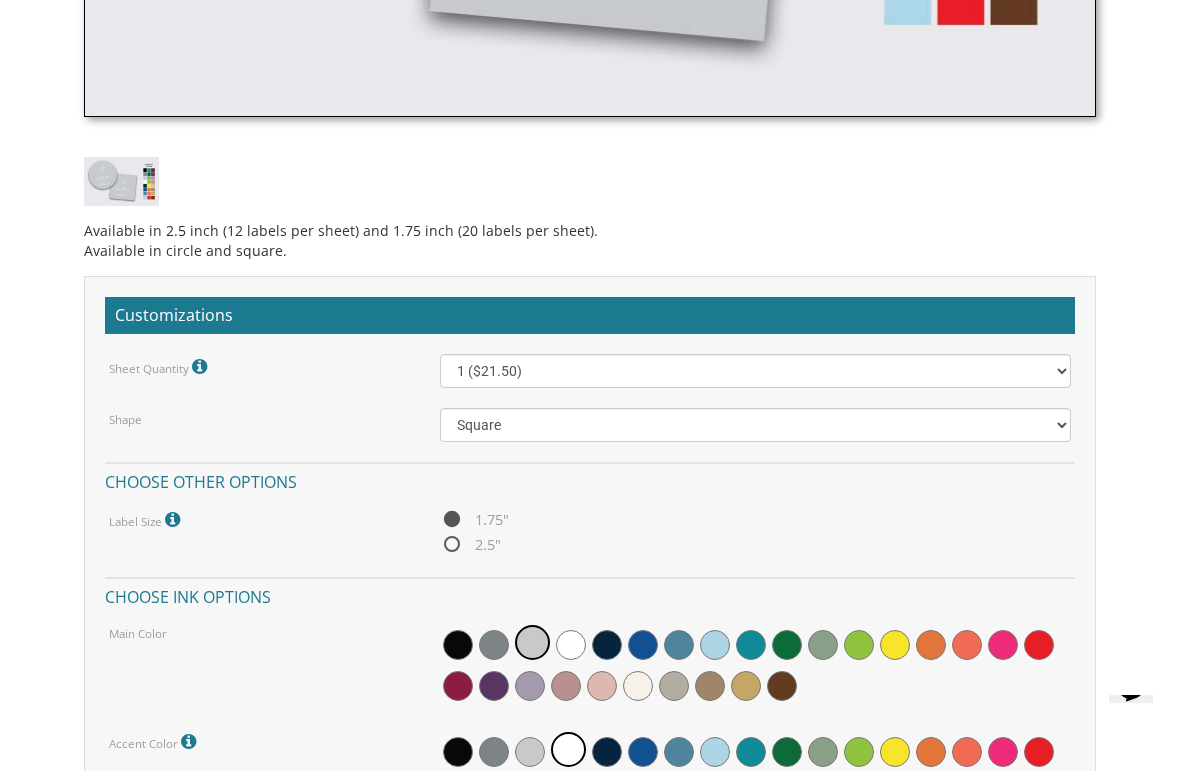 scroll, scrollTop: 1256, scrollLeft: 0, axis: vertical 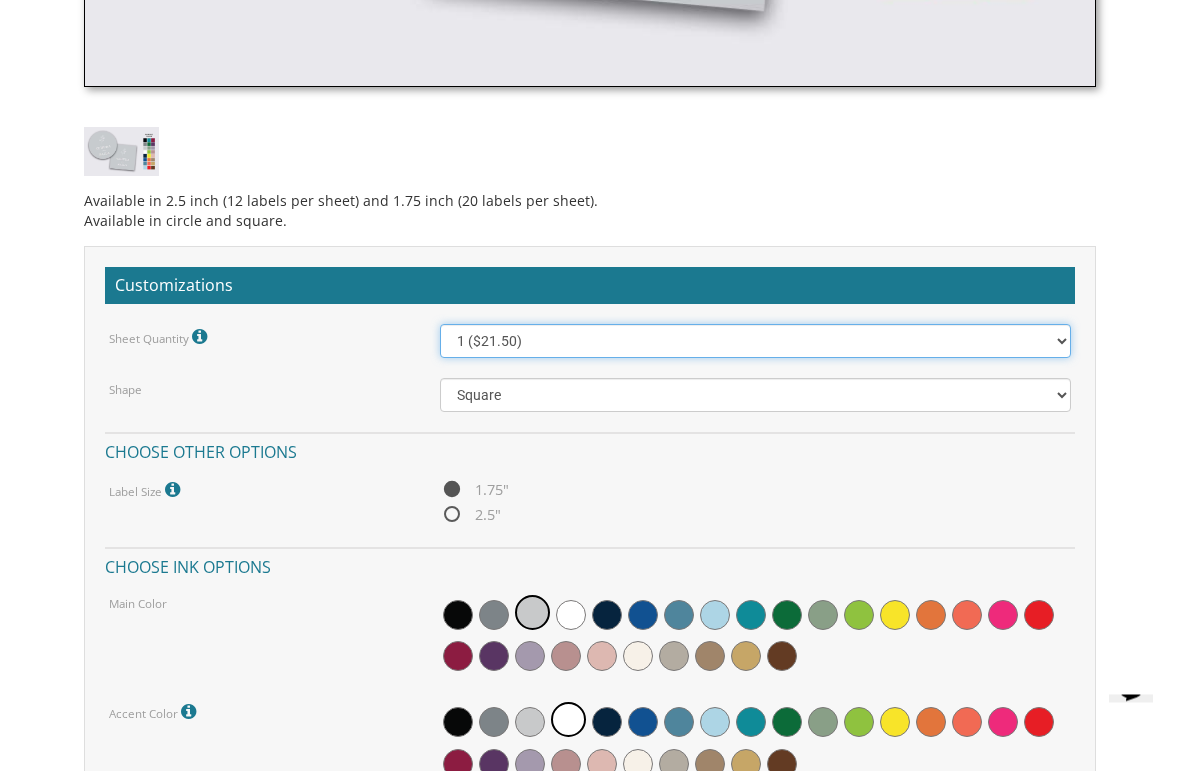 click on "1 ($21.50) 2 ($25.00) 3 ($28.50) 4 ($32.00) 5 ($35.50) 6 ($39.00) 7 ($42.50) 8 ($46.00) 9 ($49.50) 10 ($53.00) 11 ($56.50) 12 ($60.00) 13 ($63.50) 14 ($67.00) 15 ($70.50) 16 ($74.00) 17 ($77.50) 18 ($81.00) 19 ($84.50) 20 ($88.00) 21 ($91.50) 22 ($95.00) 23 ($98.50) 24 ($102.00) 25 ($105.50)" at bounding box center (756, 342) 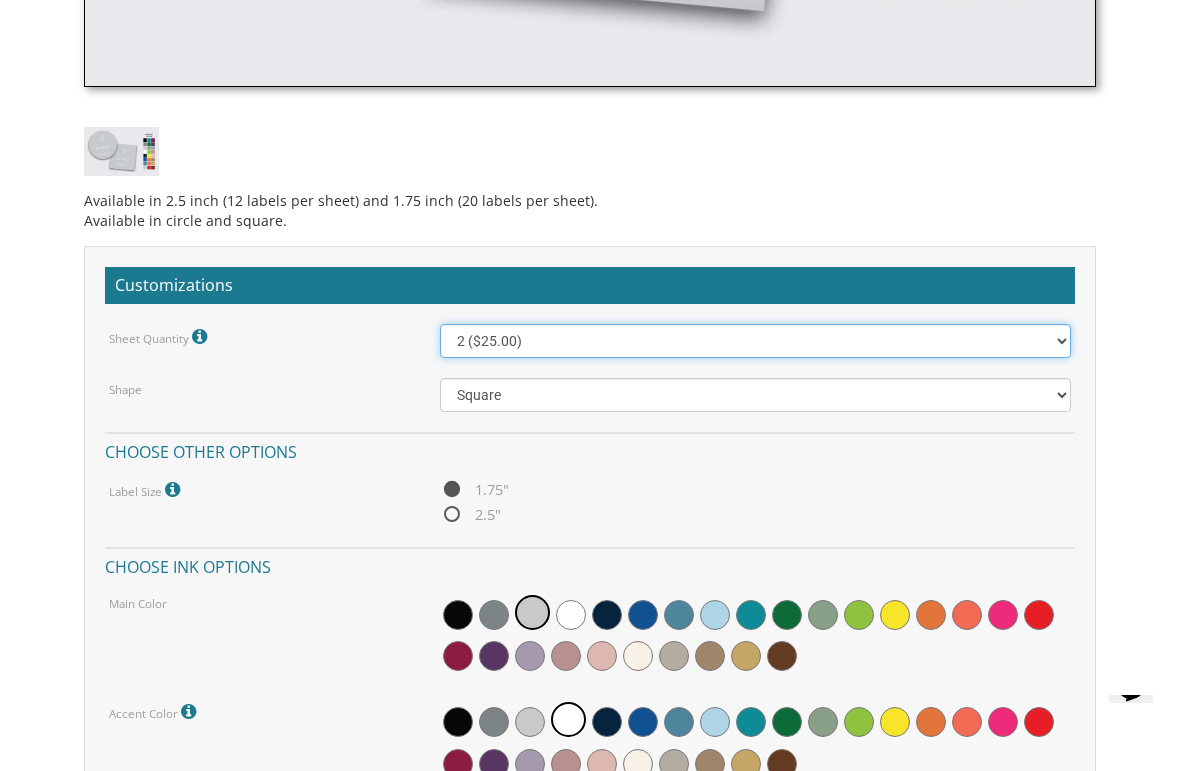 click on "1 ($21.50) 2 ($25.00) 3 ($28.50) 4 ($32.00) 5 ($35.50) 6 ($39.00) 7 ($42.50) 8 ($46.00) 9 ($49.50) 10 ($53.00) 11 ($56.50) 12 ($60.00) 13 ($63.50) 14 ($67.00) 15 ($70.50) 16 ($74.00) 17 ($77.50) 18 ($81.00) 19 ($84.50) 20 ($88.00) 21 ($91.50) 22 ($95.00) 23 ($98.50) 24 ($102.00) 25 ($105.50)" at bounding box center (756, 341) 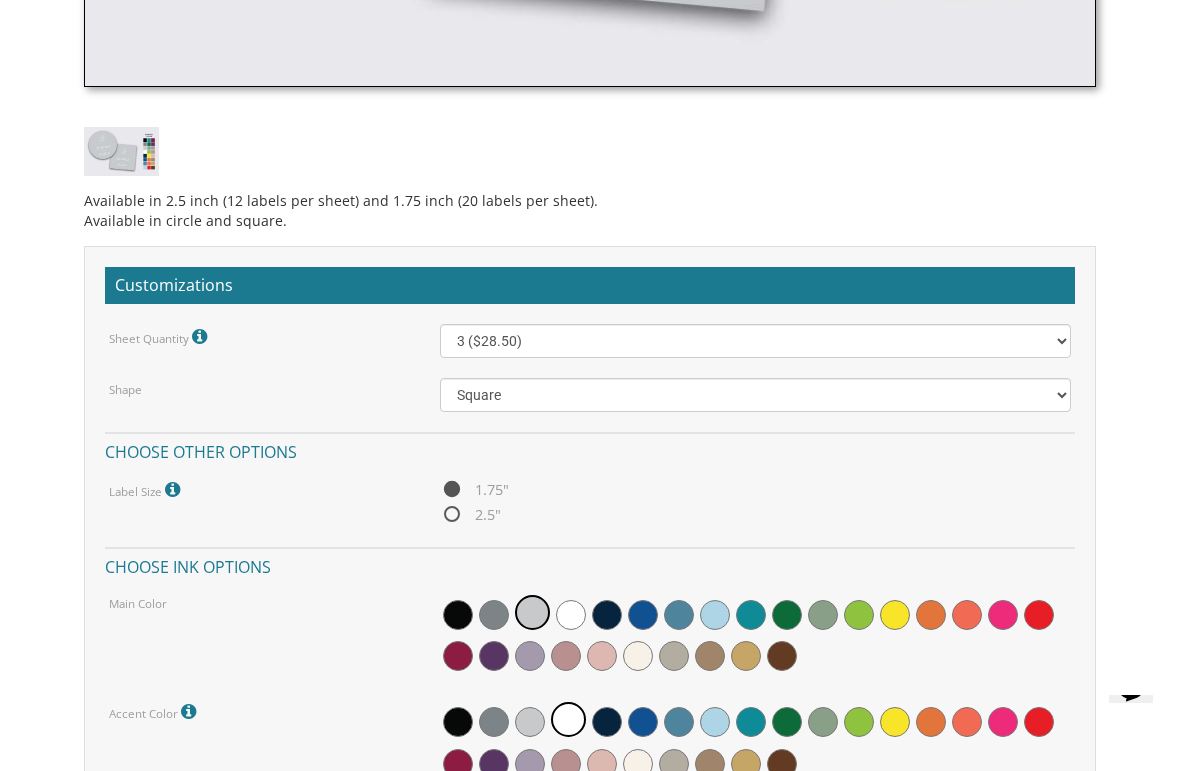 click on "2.5"" at bounding box center [474, 489] 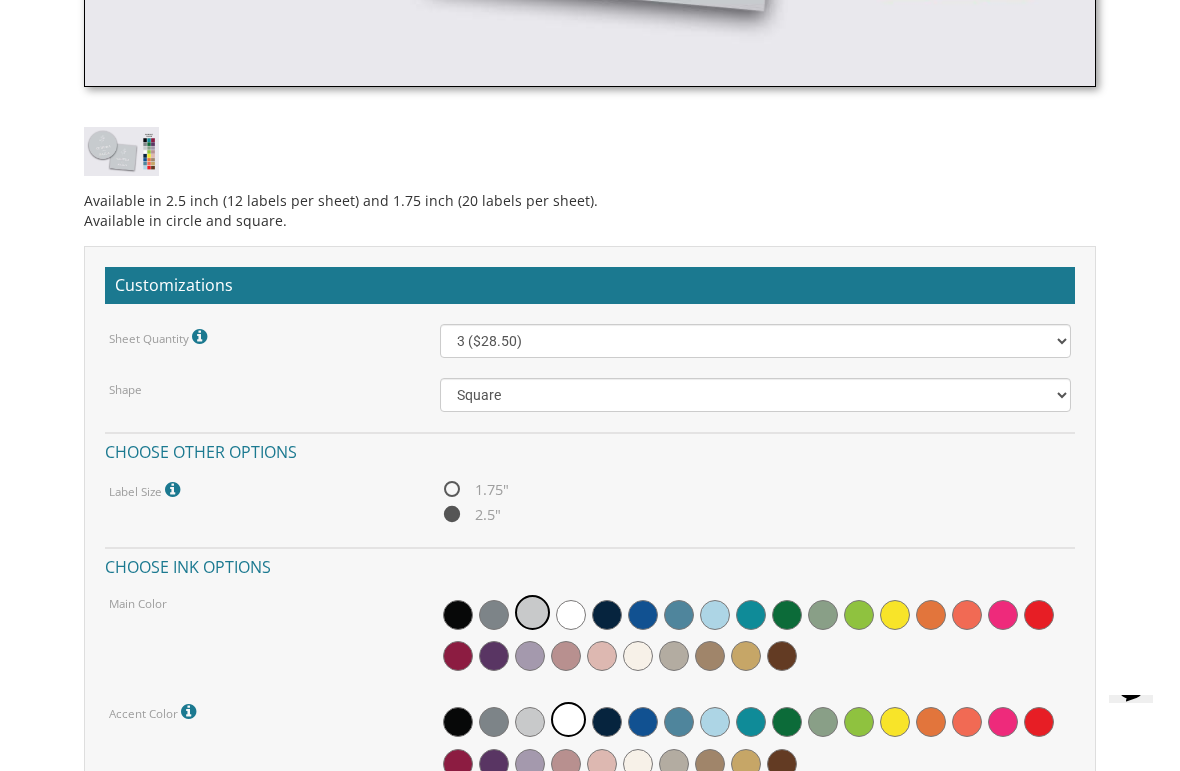 click on "Square Circle" at bounding box center (756, 341) 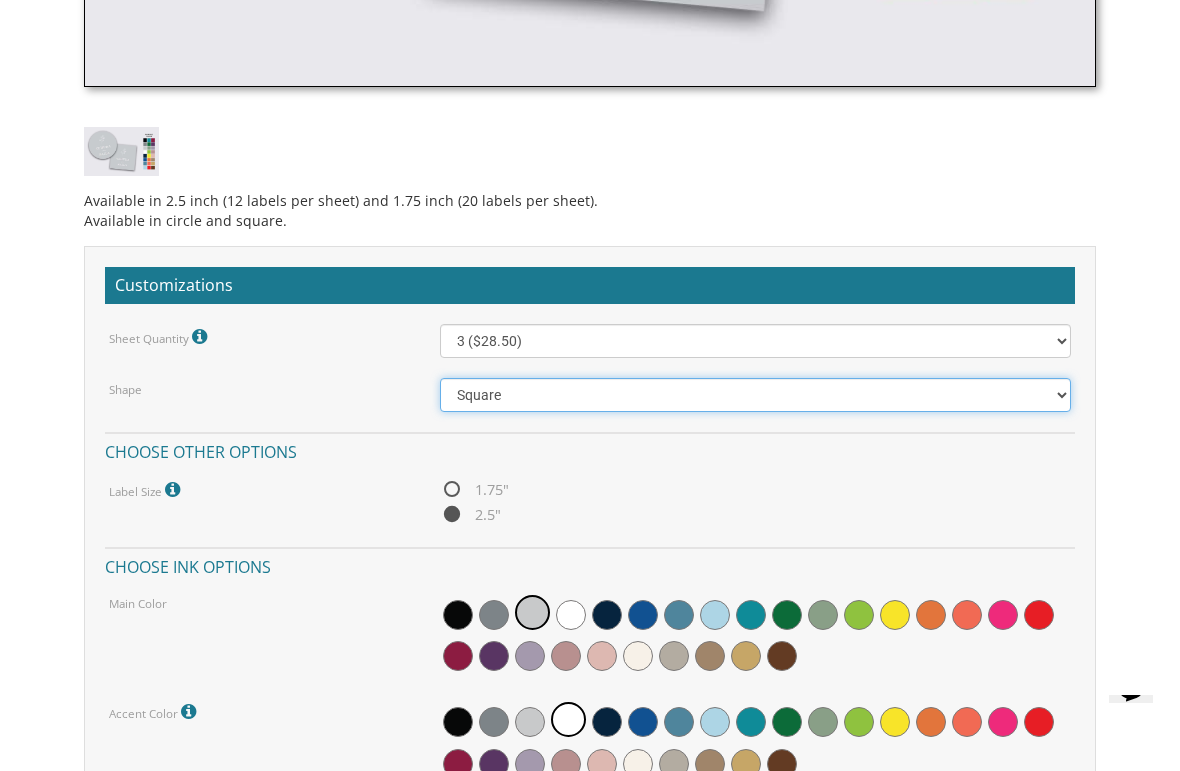 select on "url("/store/pc/invitations/parts/circle.jpg")" 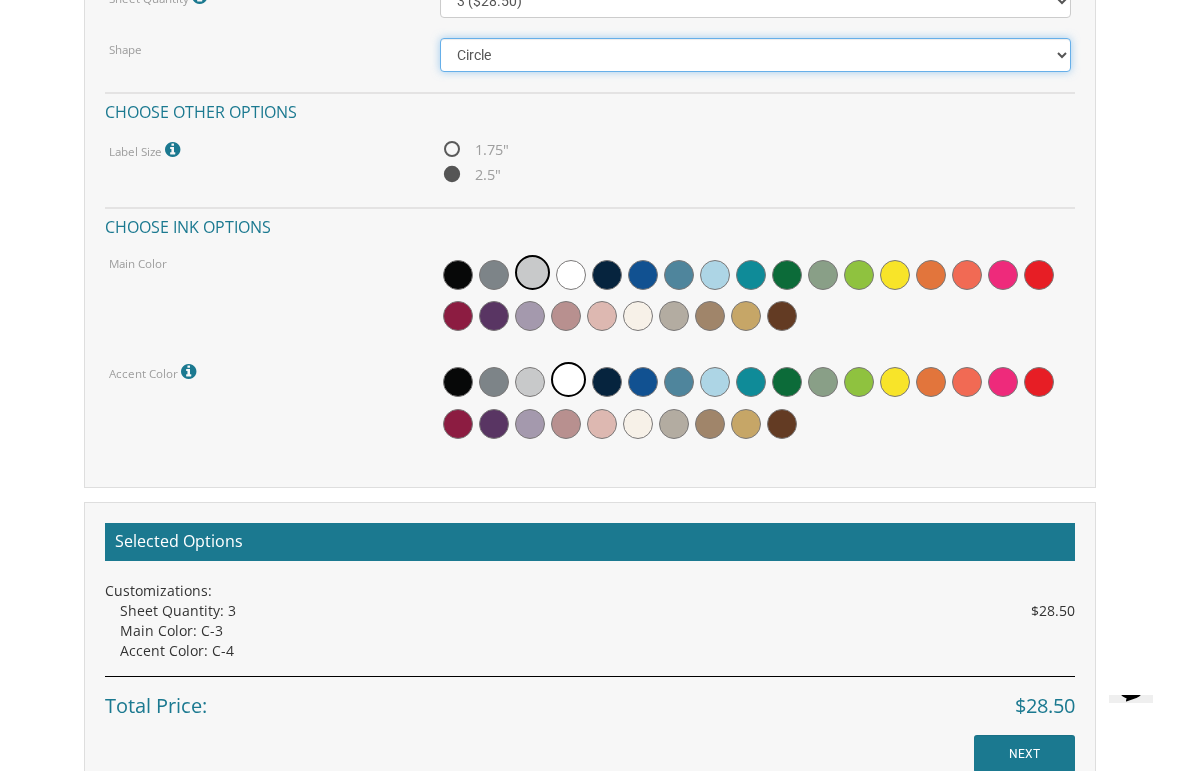 scroll, scrollTop: 1604, scrollLeft: 0, axis: vertical 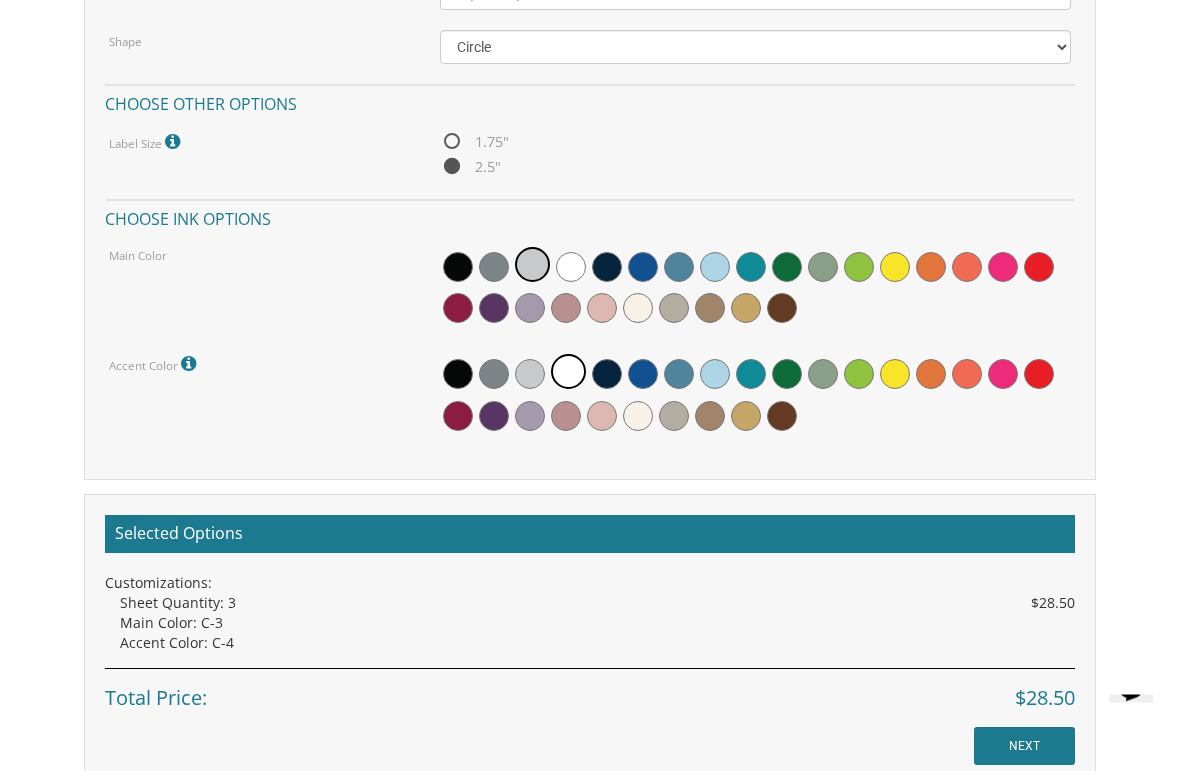 click on "Selected Options Customizations: Sheet Quantity: 3 $28.50 Main Color: C-3 Accent Color: C-4 Total Price:  $28.50
NEXT" at bounding box center (590, 641) 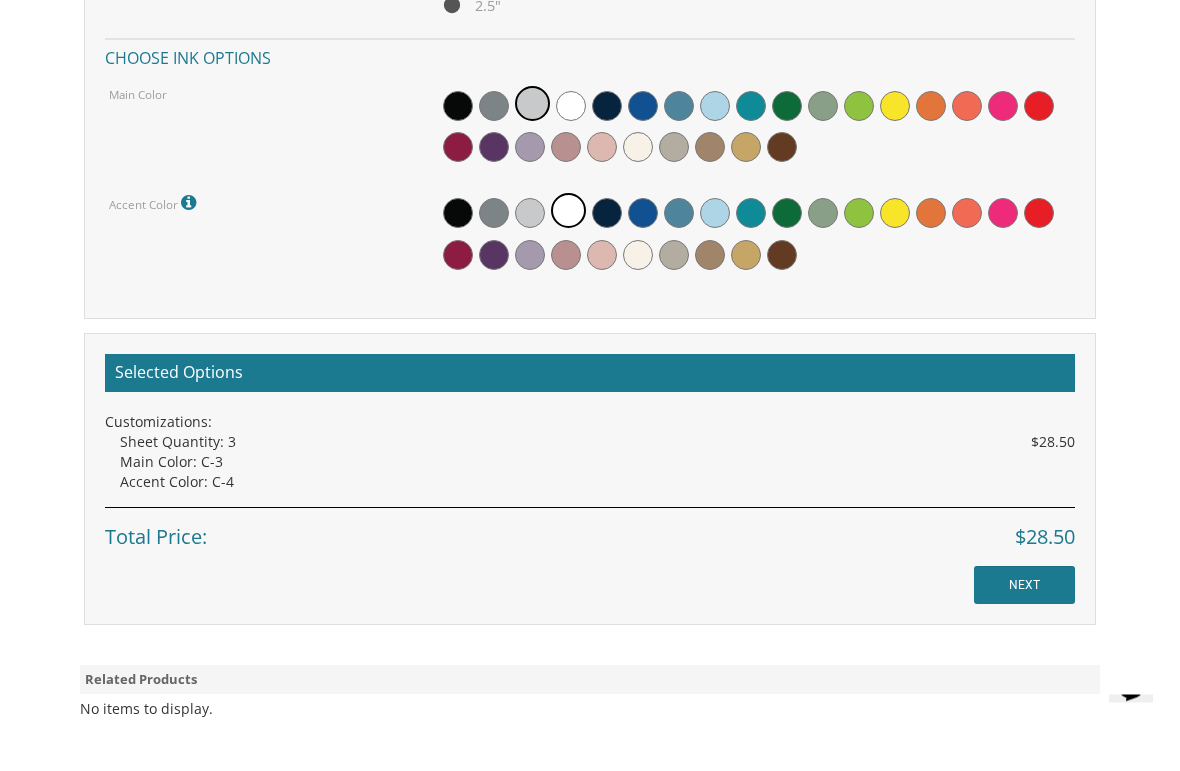scroll, scrollTop: 1761, scrollLeft: 0, axis: vertical 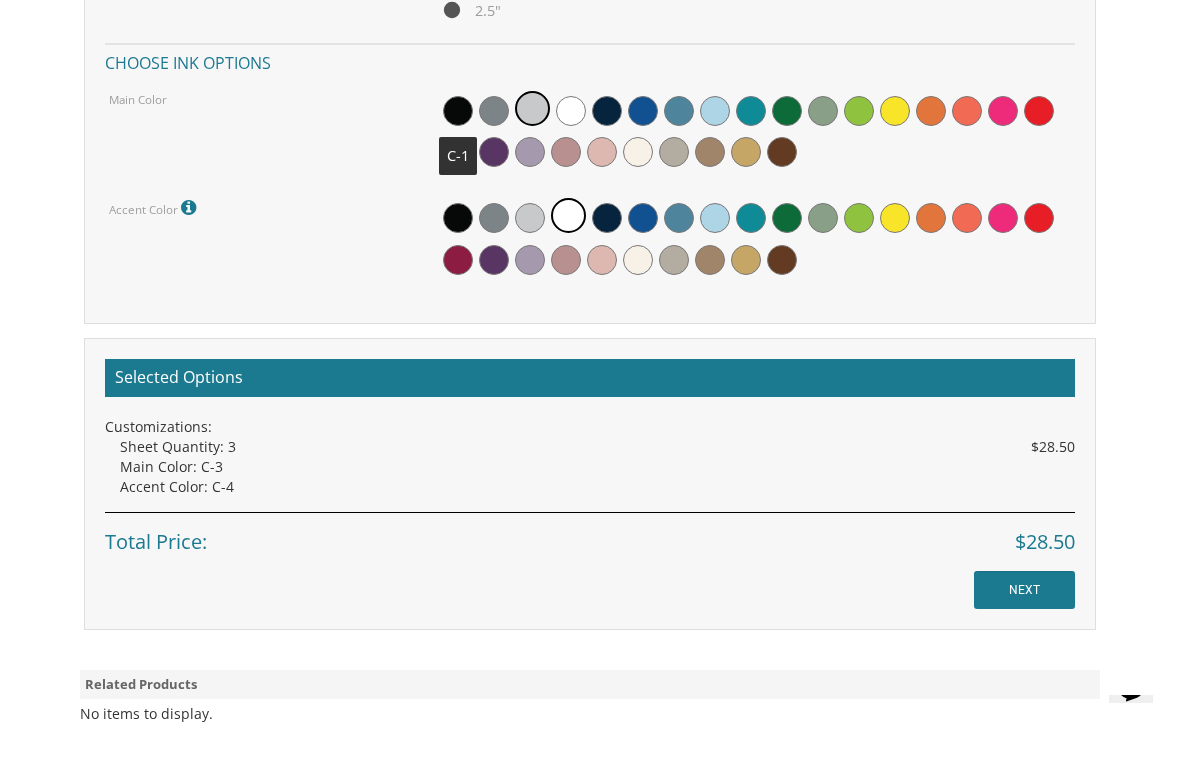click at bounding box center (756, 239) 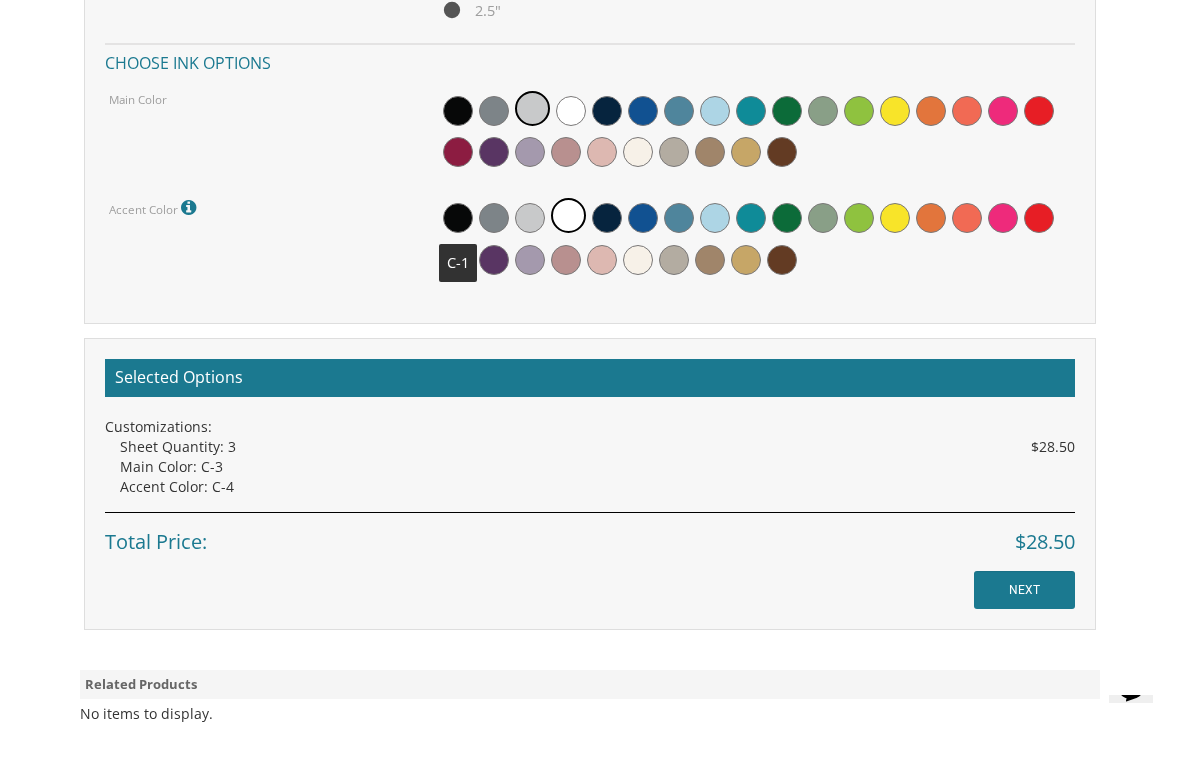 click at bounding box center (458, 218) 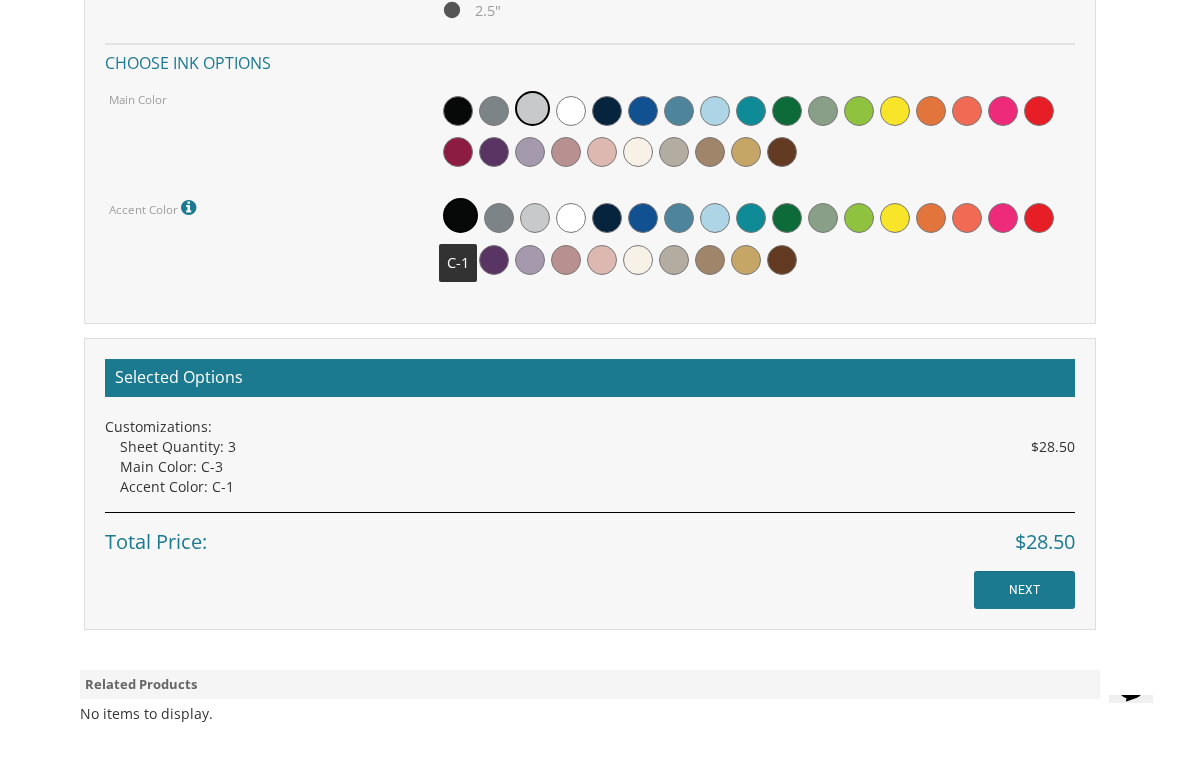 click on "Accent Color Default accent color is white (as pictured in sample)." at bounding box center (590, -2) 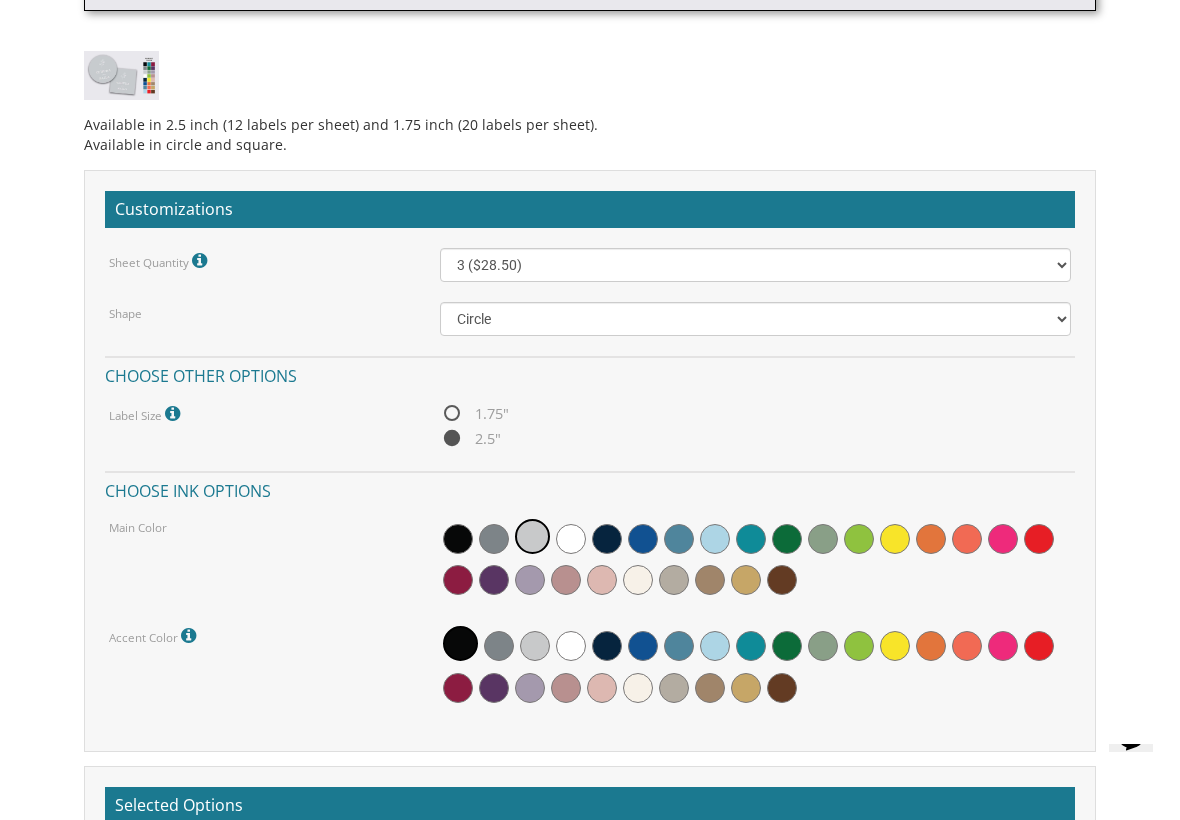 scroll, scrollTop: 1332, scrollLeft: 0, axis: vertical 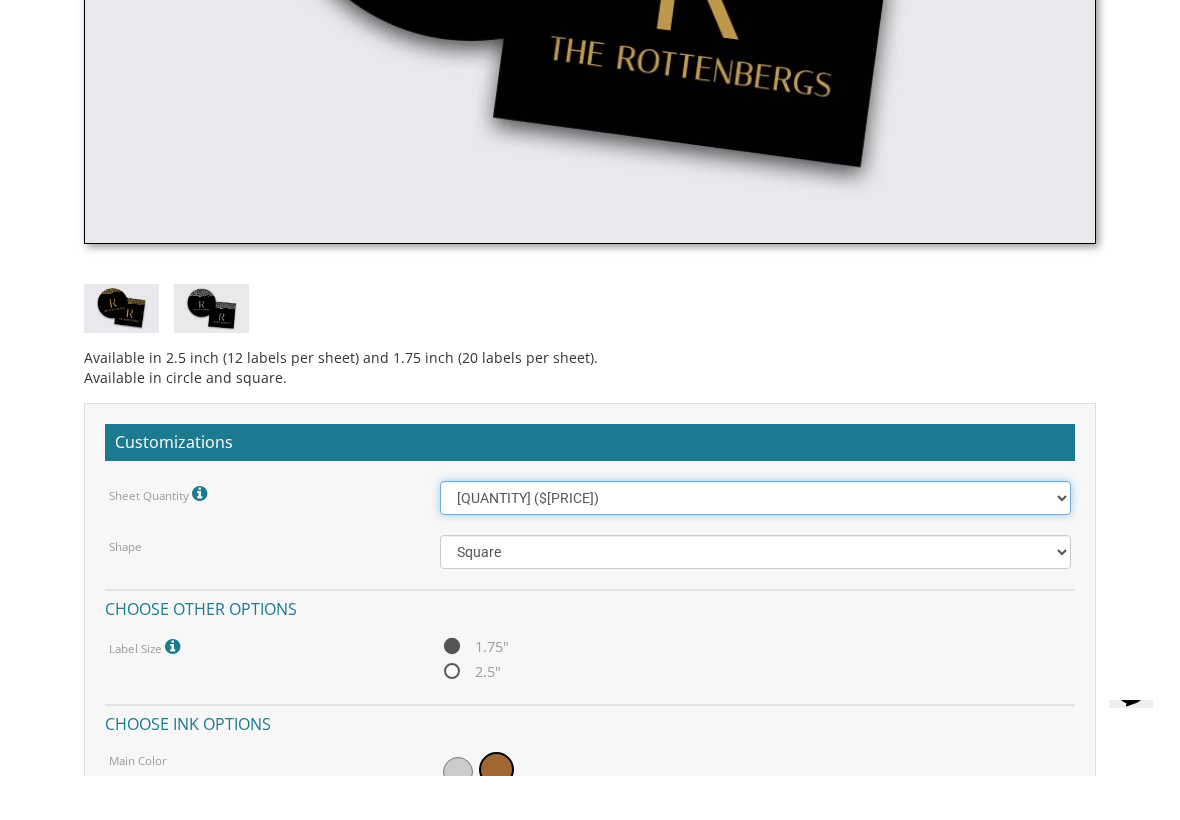 click on "1 ($21.50) 2 ($25.00) 3 ($28.50) 4 ($32.00) 5 ($35.50) 6 ($39.00) 7 ($42.50) 8 ($46.00) 9 ($49.50) 10 ($53.00) 11 ($56.50) 12 ($60.00) 13 ($63.50) 14 ($67.00) 15 ($70.50) 16 ($74.00) 17 ($77.50) 18 ($81.00) 19 ($84.50) 20 ($88.00) 21 ($91.50) 22 ($95.00) 23 ($98.50) 24 ($102.00) 25 ($105.50)" at bounding box center (756, 542) 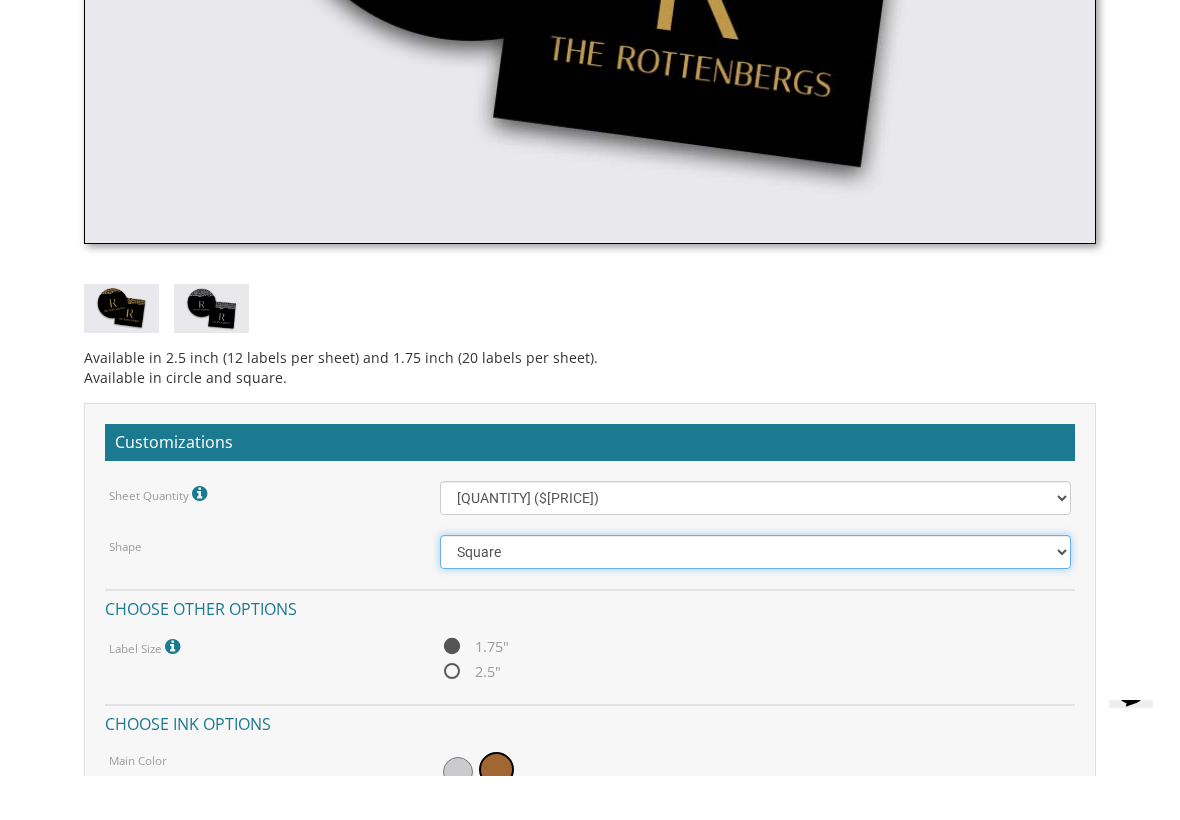 click on "Square Circle" at bounding box center (756, 542) 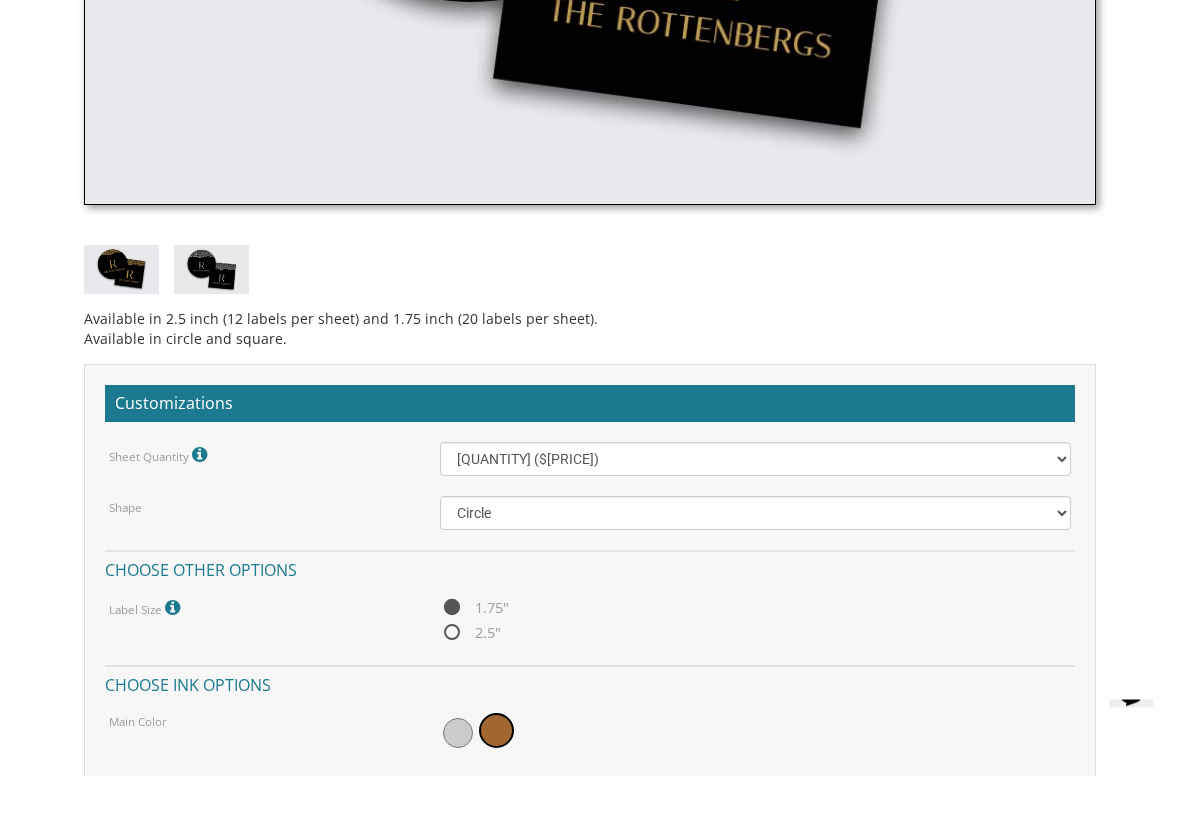 click on "2.5"" at bounding box center (474, 652) 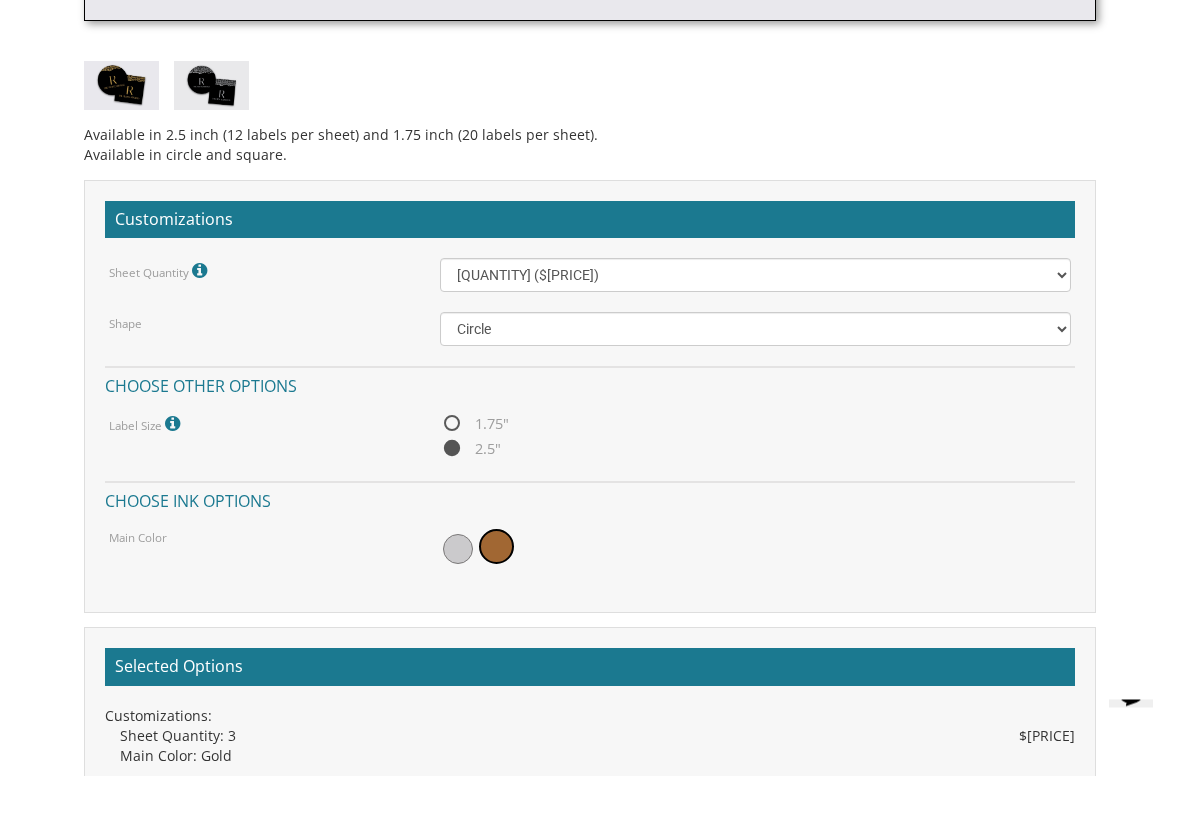 scroll, scrollTop: 1295, scrollLeft: 0, axis: vertical 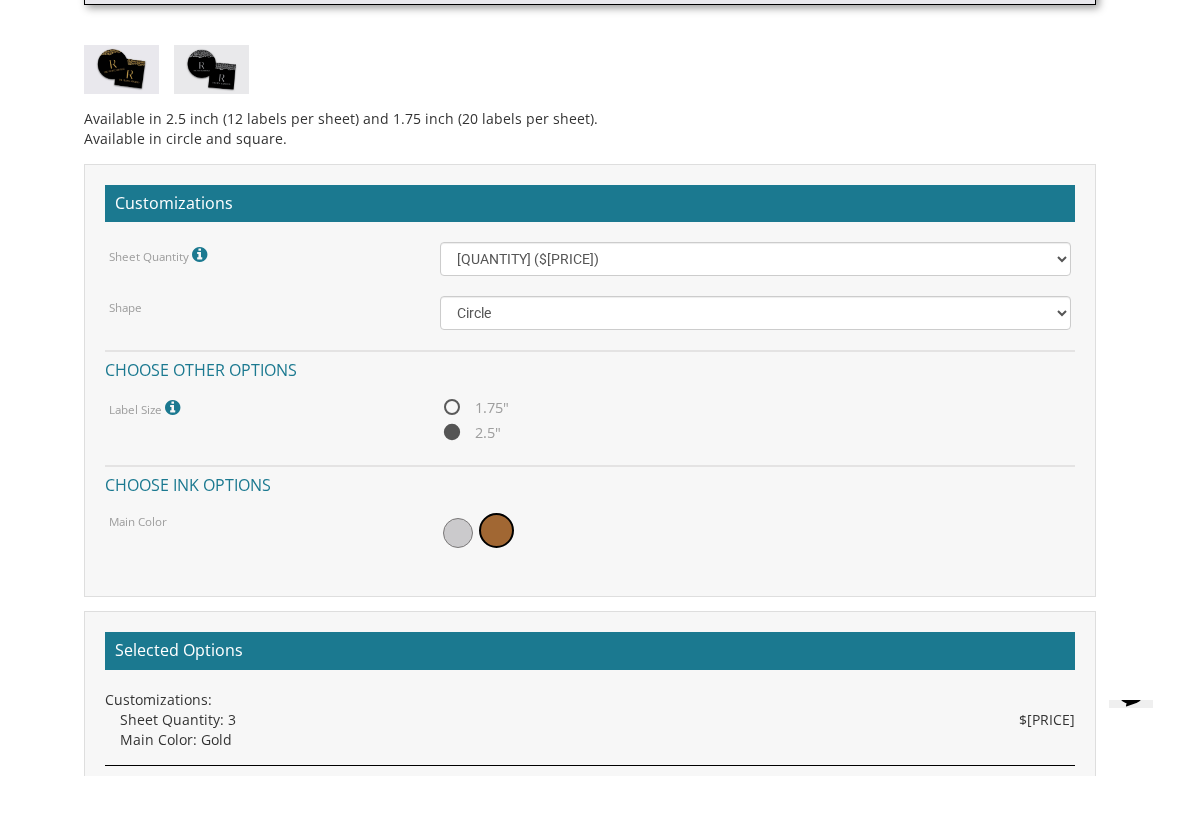 click on "Customizations
Sheet Quantity 1.75" Labels -  20 per sheet
2.5" Labels -  12 per sheet 1 ($21.50) 2 ($25.00) 3 ($28.50) 4 ($32.00) 5 ($35.50) 6 ($39.00) 7 ($42.50) 8 ($46.00) 9 ($49.50) 10 ($53.00) 11 ($56.50) 12 ($60.00) 13 ($63.50) 14 ($67.00) 15 ($70.50) 16 ($74.00) 17 ($77.50) 18 ($81.00) 19 ($84.50) 20 ($88.00) 21 ($91.50) 22 ($95.00) 23 ($98.50) 24 ($102.00) 25 ($105.50)   Shape Square Circle Choose other options   Label Size 1.75" Labels -  20 Labels Per Sheet.   2.5" Labels -  12 Labels Per Sheet.
1.75" 2.5" Choose ink options   Main Color" at bounding box center (590, 424) 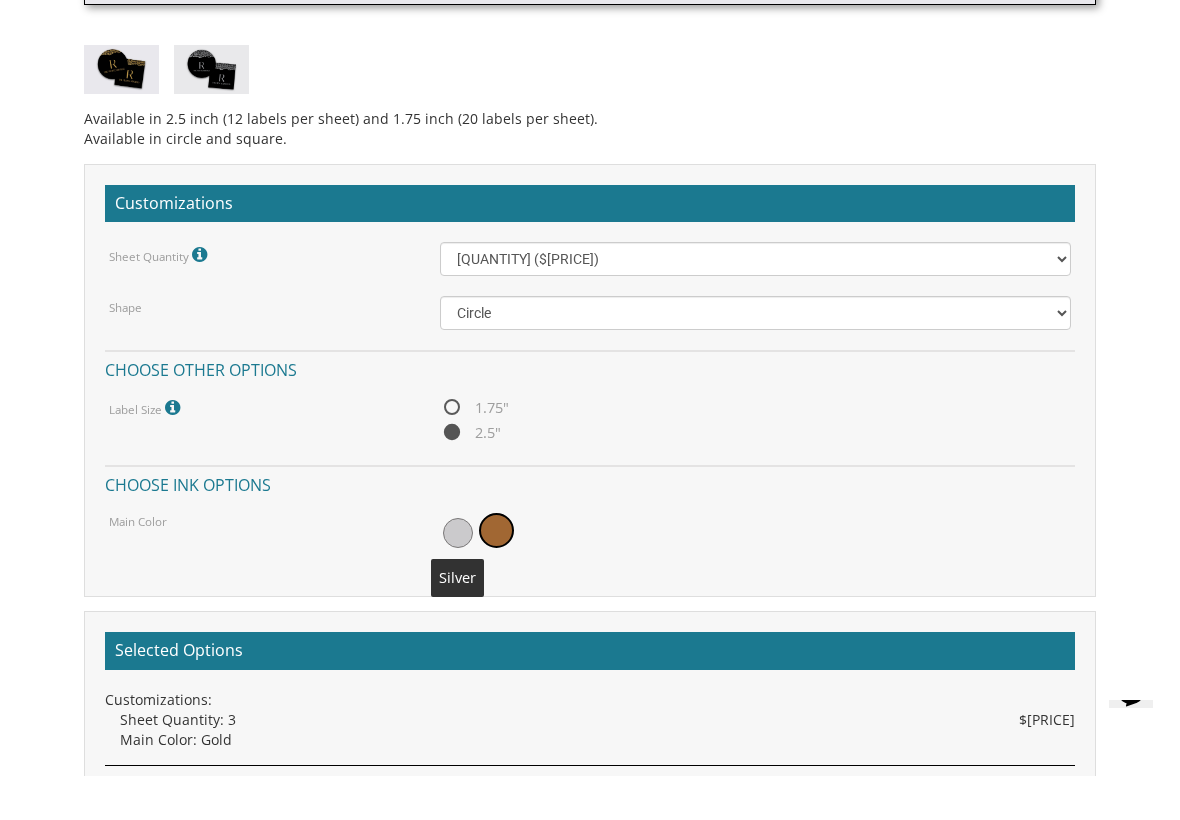 click at bounding box center [756, 577] 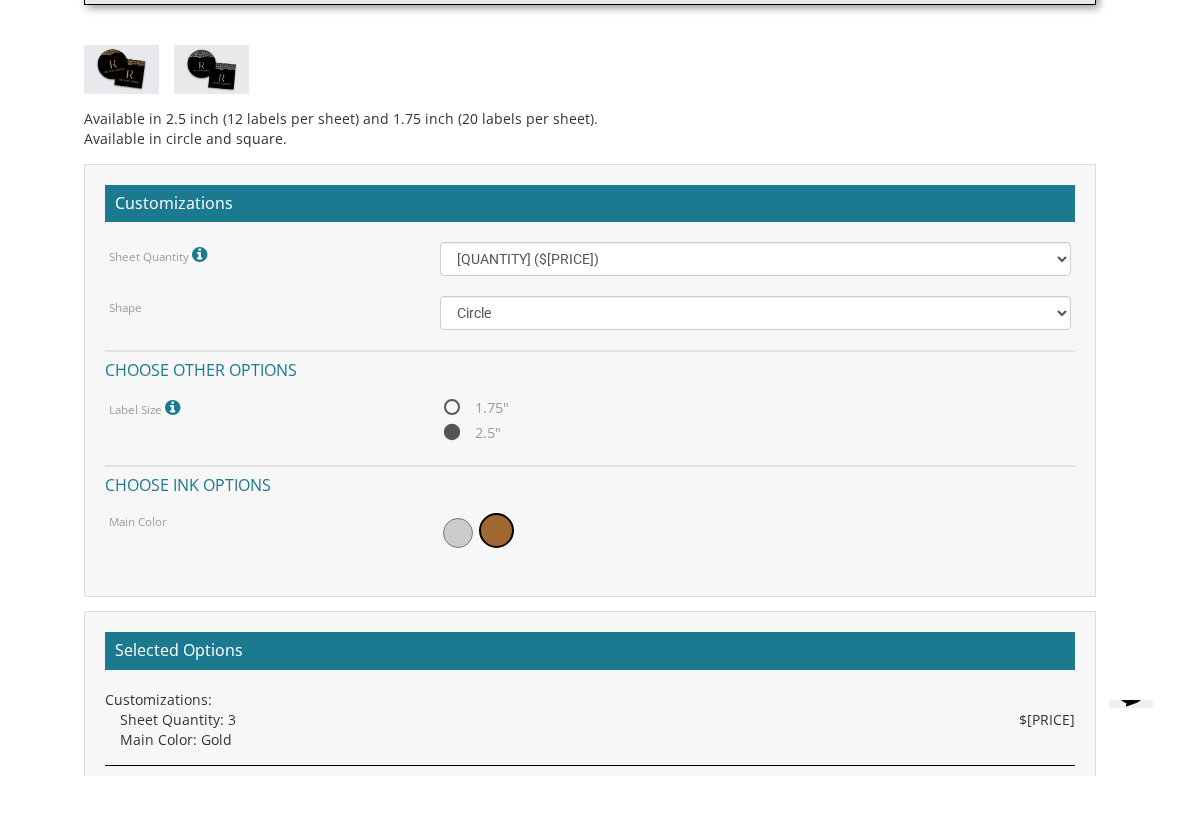 click at bounding box center (756, 577) 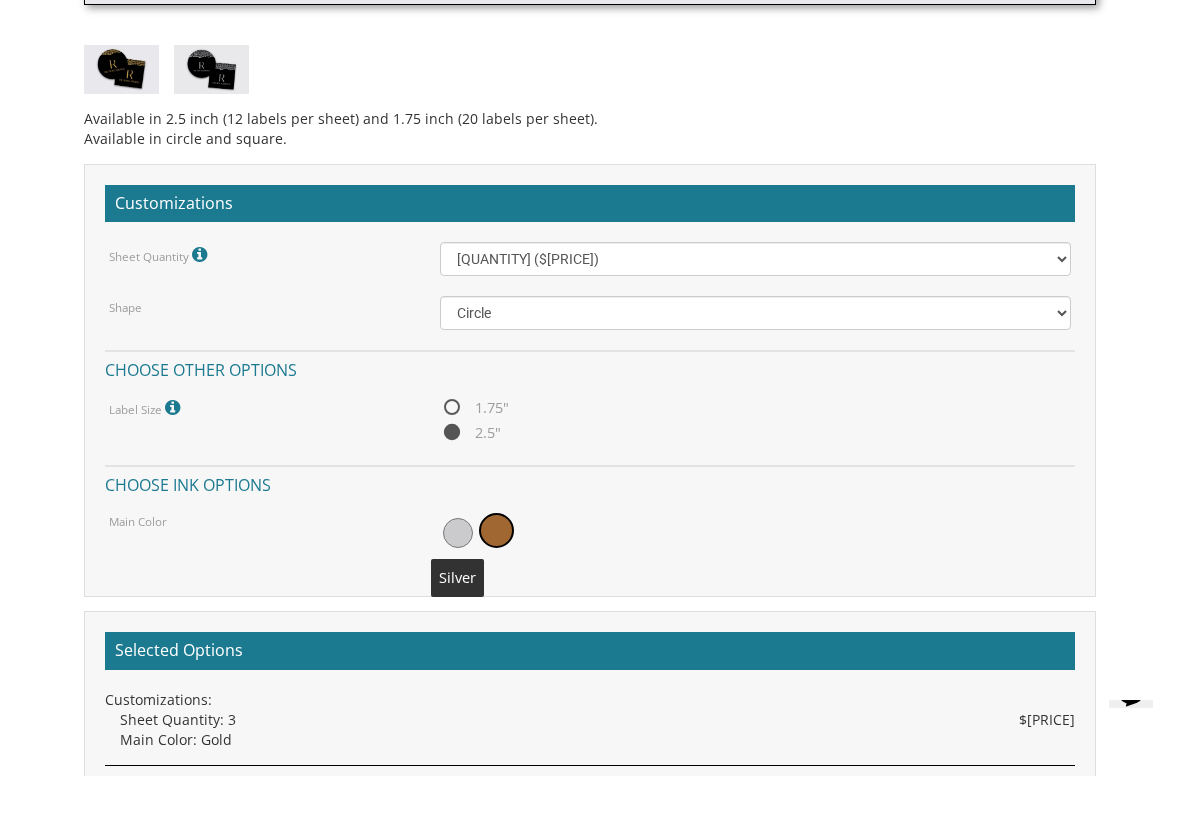 click at bounding box center (756, 577) 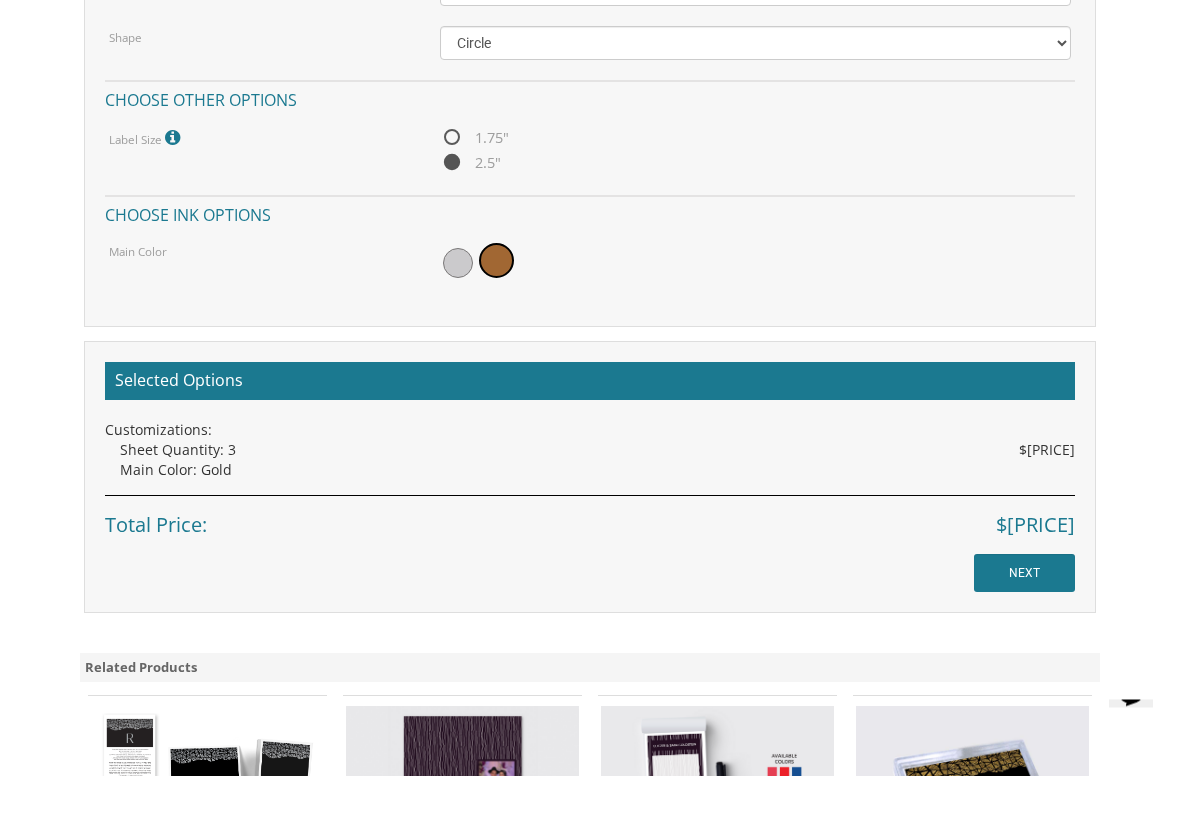 scroll, scrollTop: 1546, scrollLeft: 0, axis: vertical 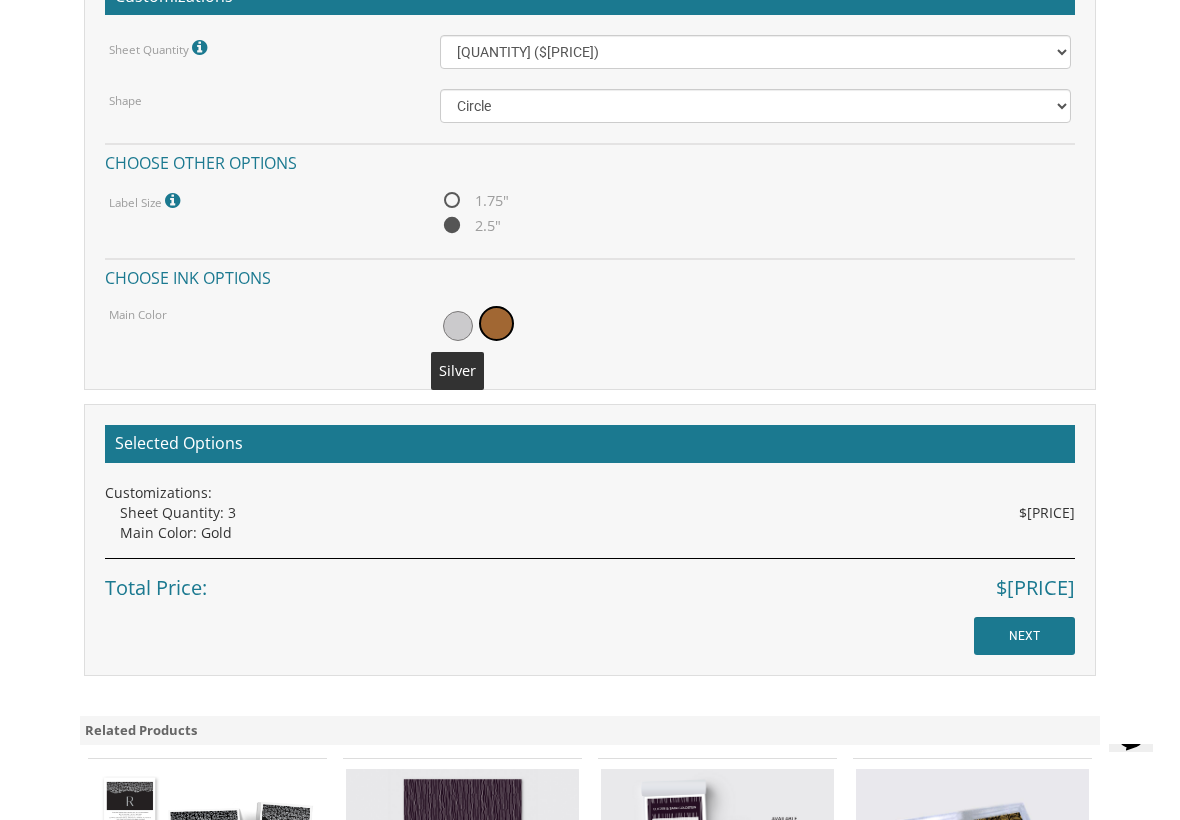 click at bounding box center (458, 326) 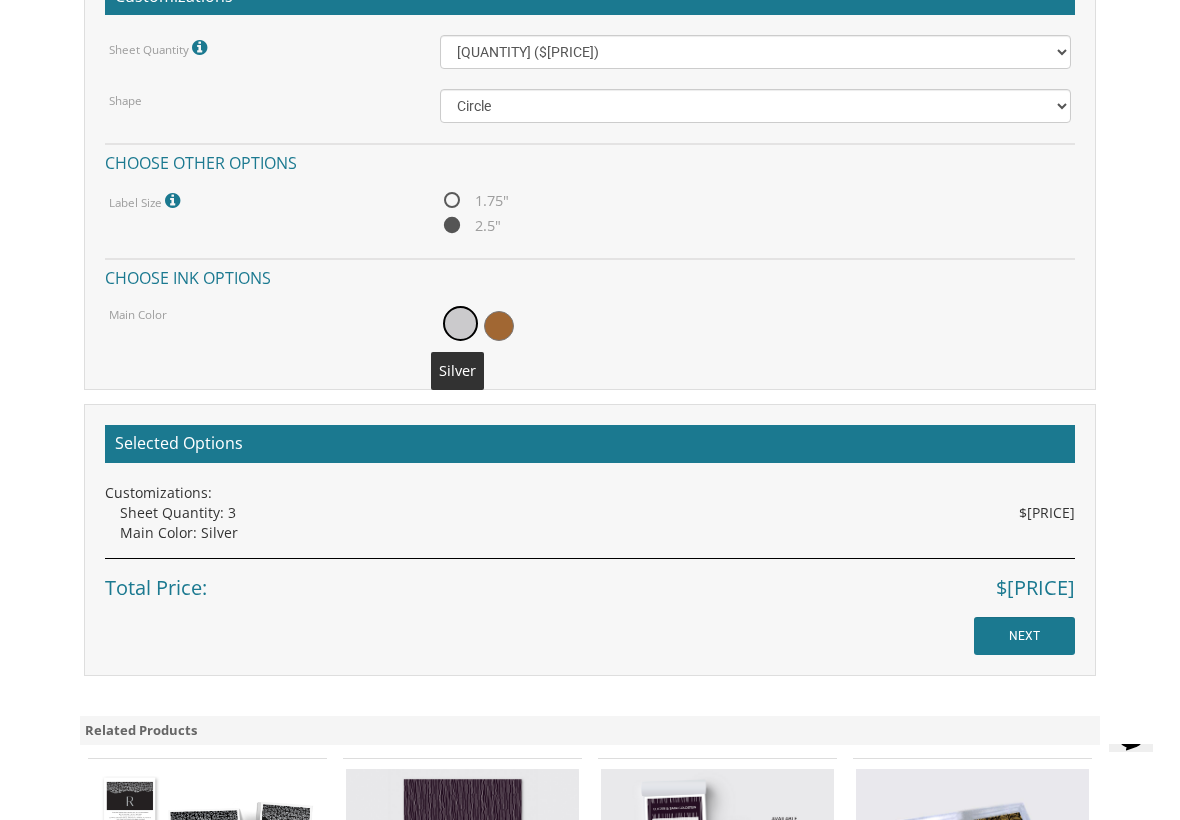 click at bounding box center (460, 323) 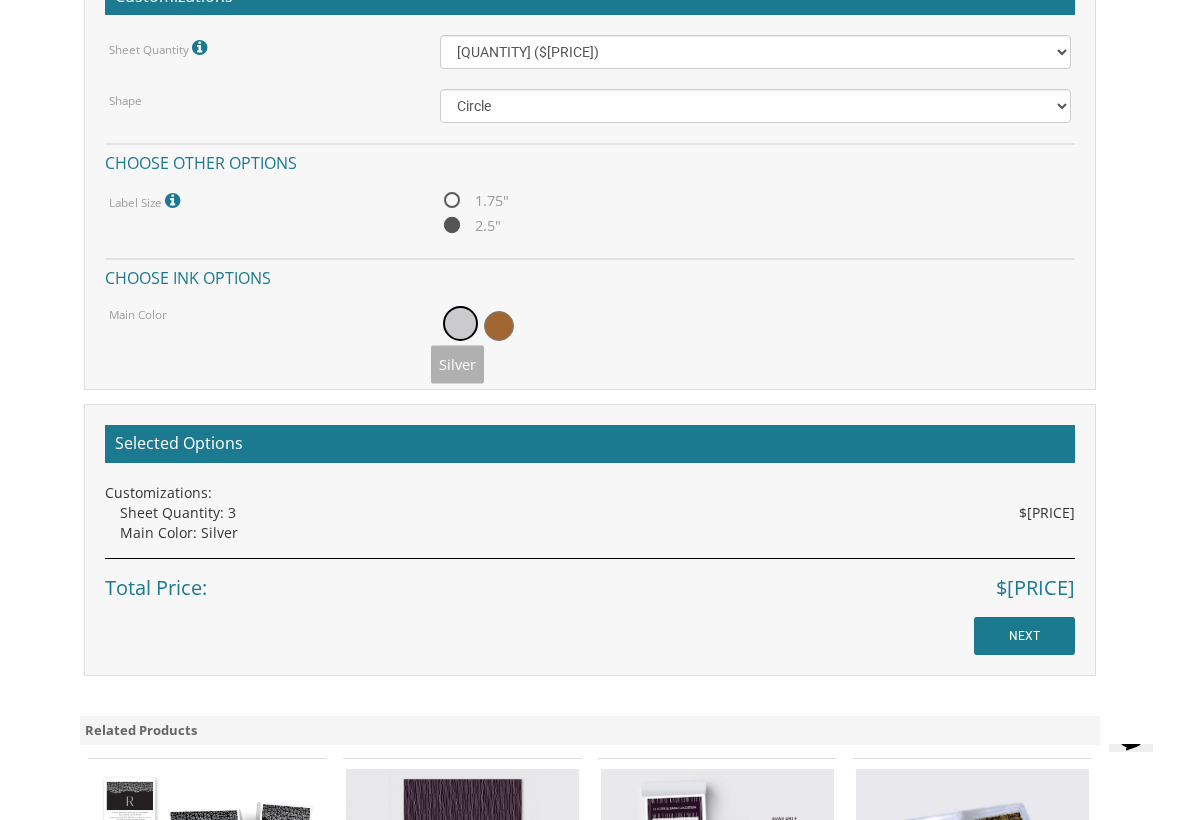click on "Customizations
Sheet Quantity 1.75" Labels -  20 per sheet
2.5" Labels -  12 per sheet 1 ($21.50) 2 ($25.00) 3 ($28.50) 4 ($32.00) 5 ($35.50) 6 ($39.00) 7 ($42.50) 8 ($46.00) 9 ($49.50) 10 ($53.00) 11 ($56.50) 12 ($60.00) 13 ($63.50) 14 ($67.00) 15 ($70.50) 16 ($74.00) 17 ($77.50) 18 ($81.00) 19 ($84.50) 20 ($88.00) 21 ($91.50) 22 ($95.00) 23 ($98.50) 24 ($102.00) 25 ($105.50)   Shape Square Circle Choose other options   Label Size 1.75" Labels -  20 Labels Per Sheet.   2.5" Labels -  12 Labels Per Sheet.
1.75" 2.5" Choose ink options   Main Color" at bounding box center [590, 173] 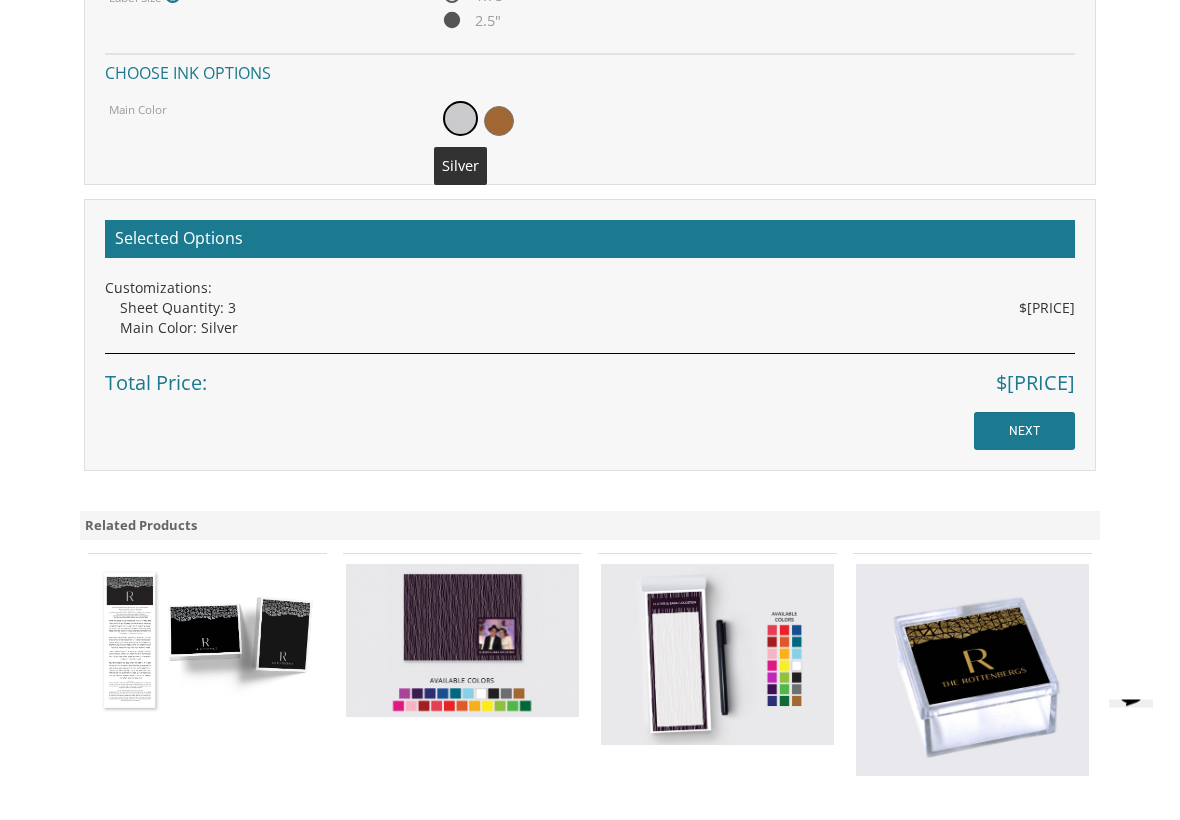 scroll, scrollTop: 1713, scrollLeft: 0, axis: vertical 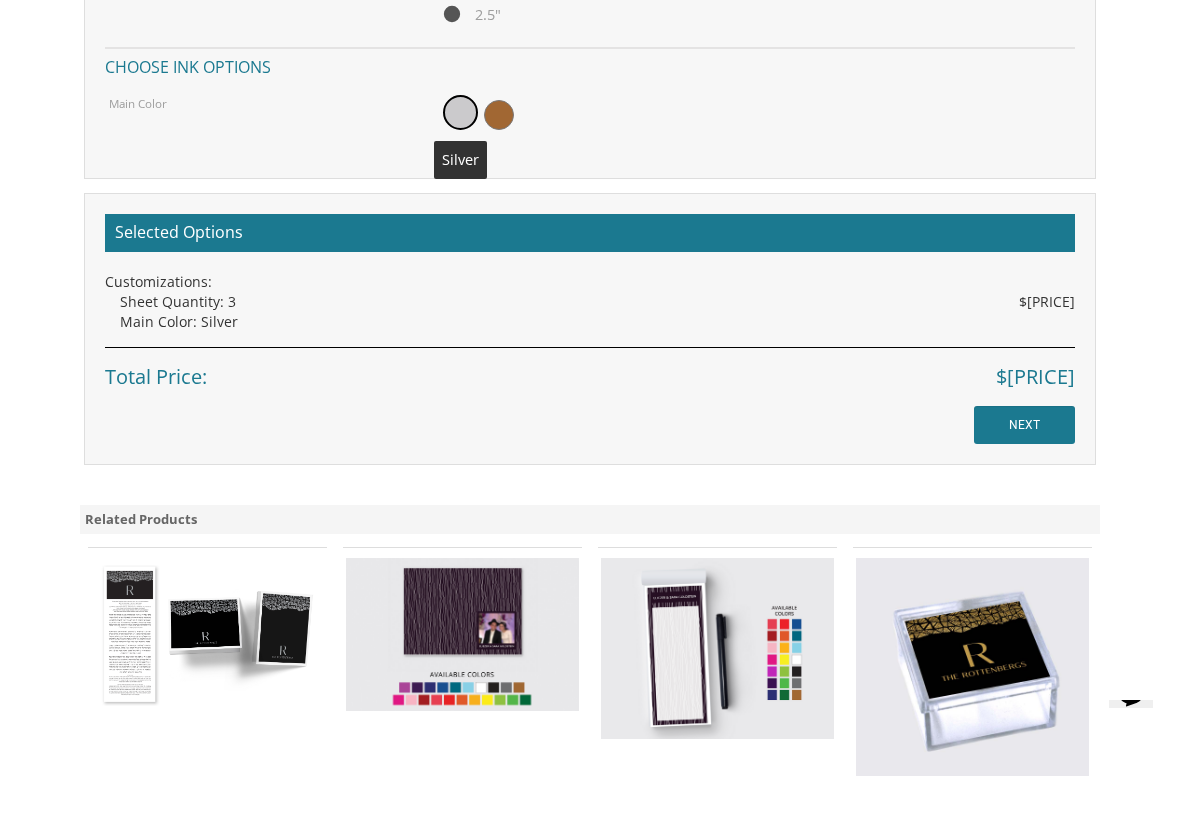 click on "NEXT" at bounding box center [1024, 469] 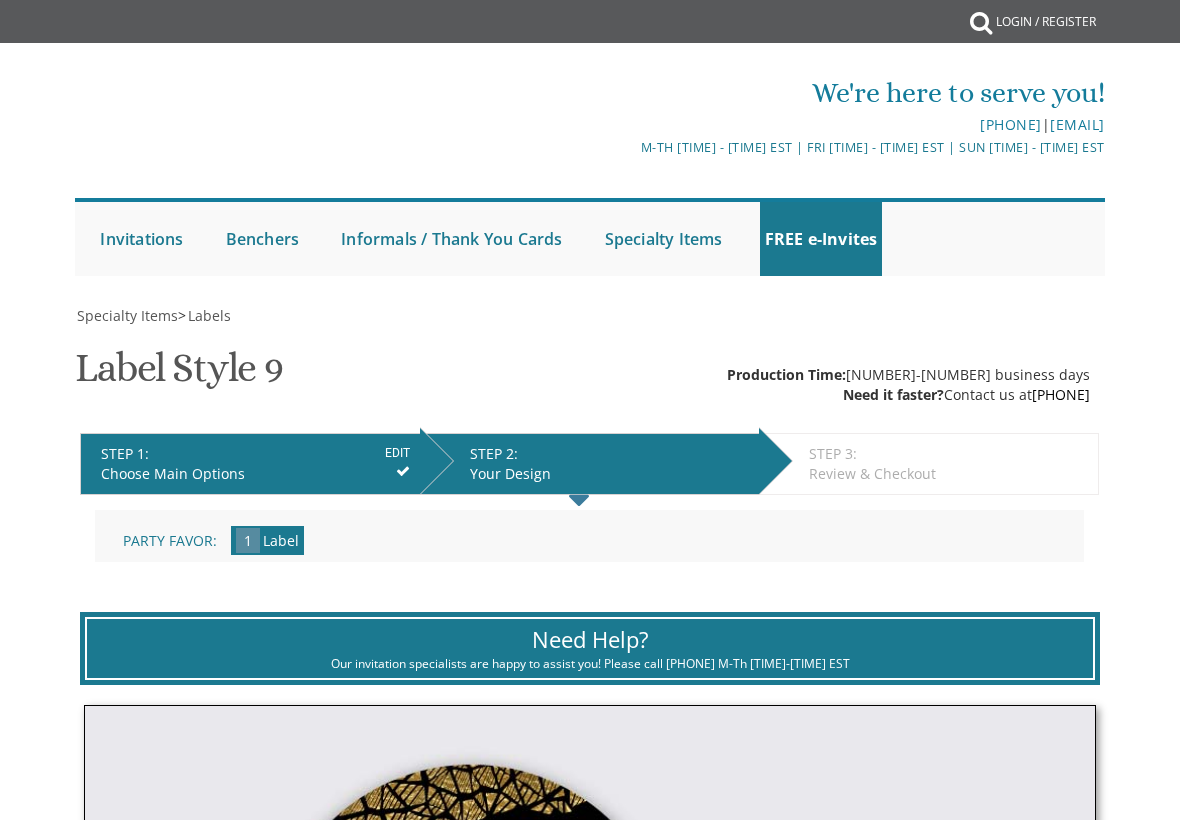 scroll, scrollTop: 0, scrollLeft: 0, axis: both 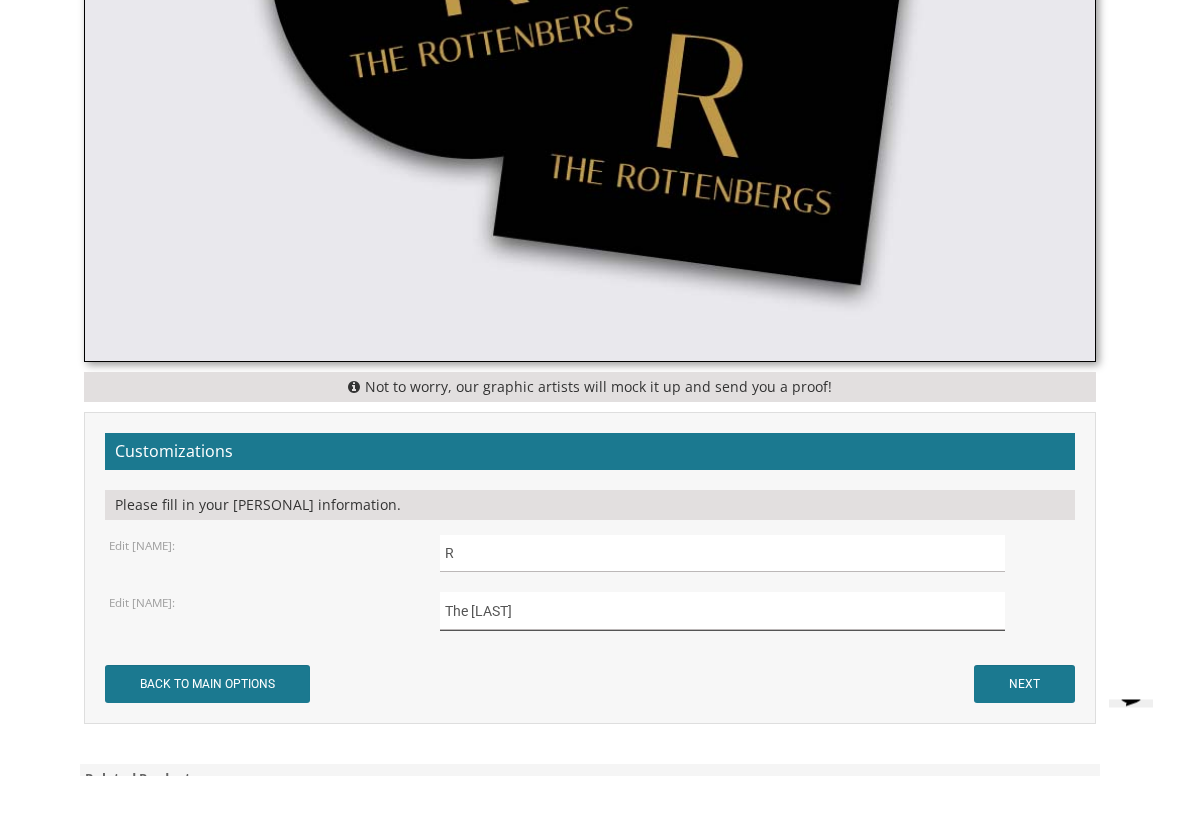 click on "The Rottenbergs" at bounding box center (723, 598) 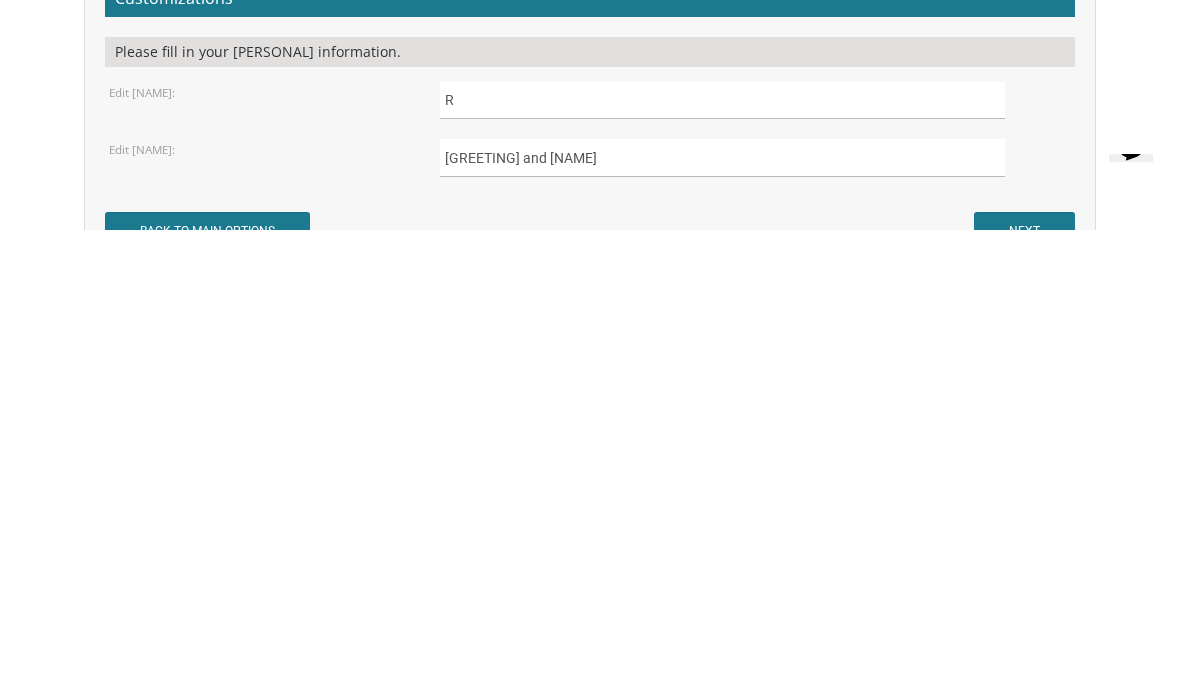scroll, scrollTop: 1463, scrollLeft: 0, axis: vertical 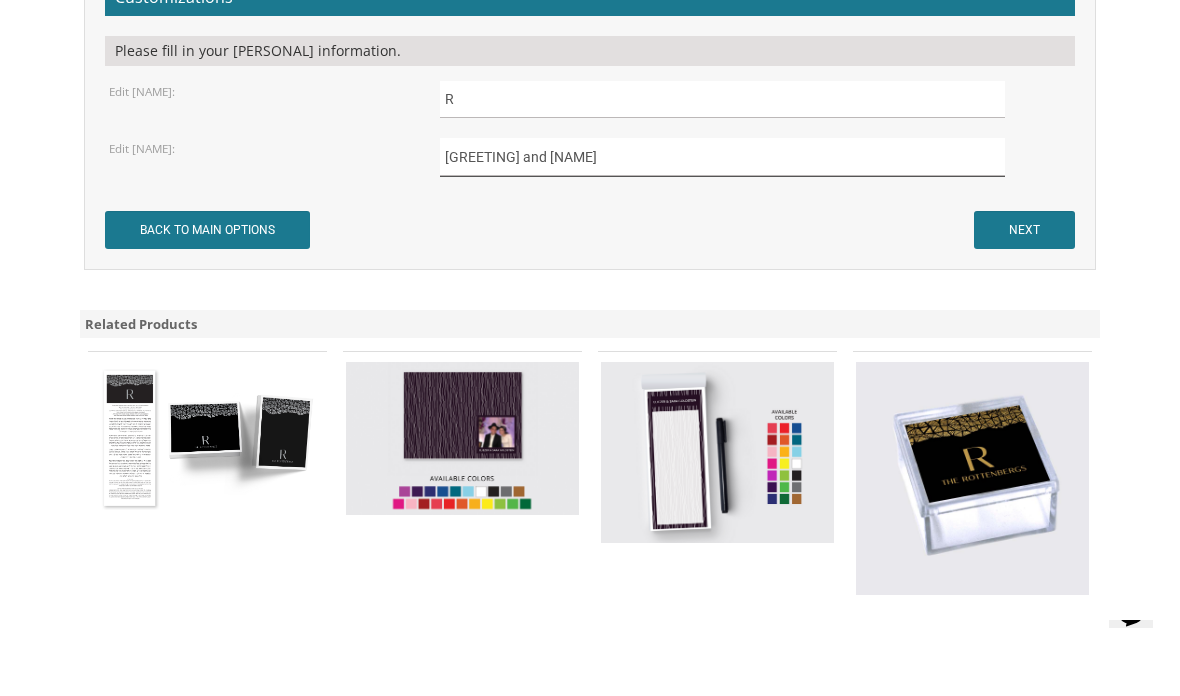 type on "Shalom and Shira" 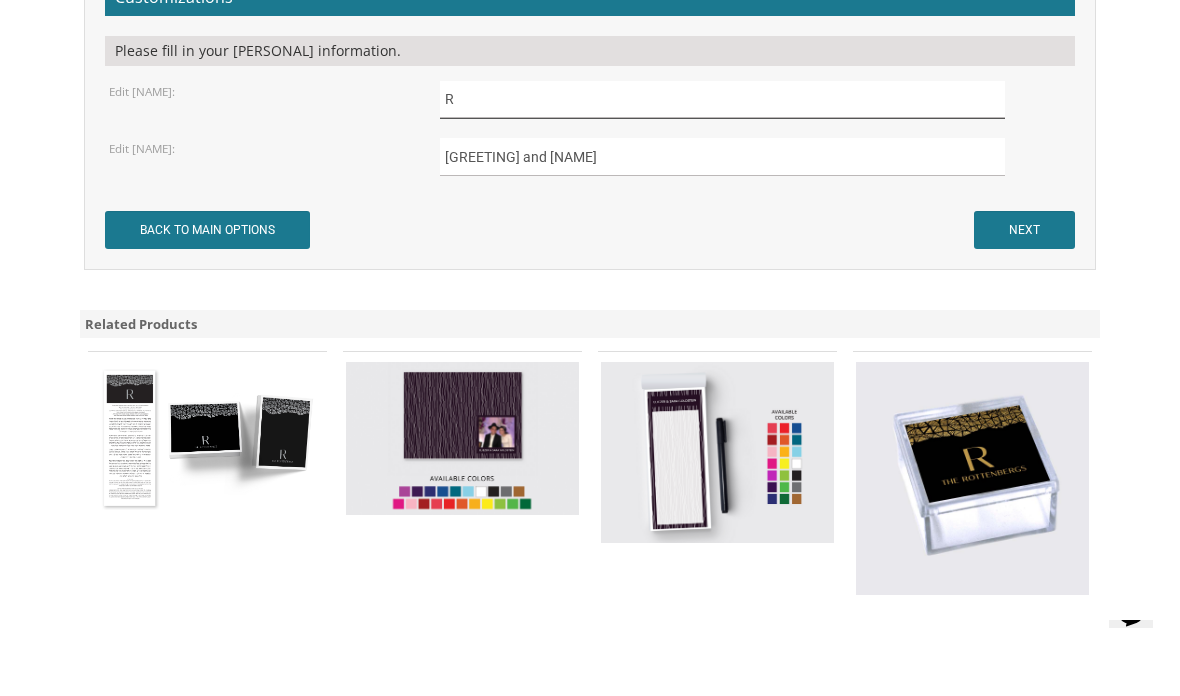 click on "R" at bounding box center [723, 99] 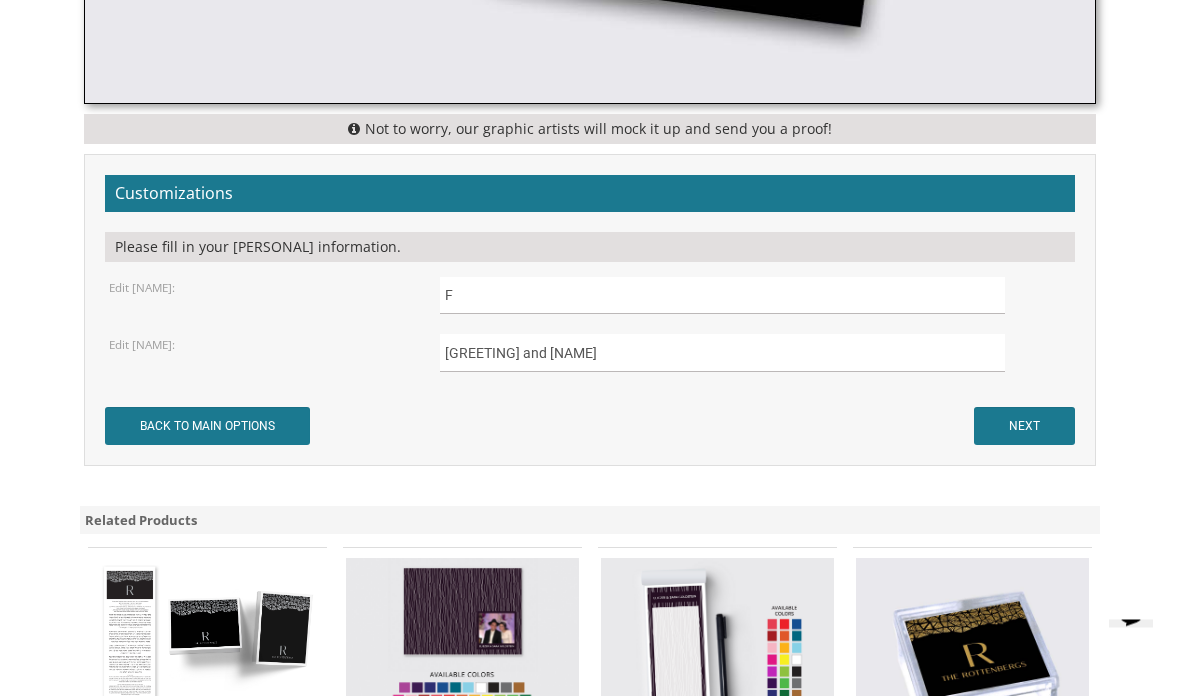 scroll, scrollTop: 1272, scrollLeft: 0, axis: vertical 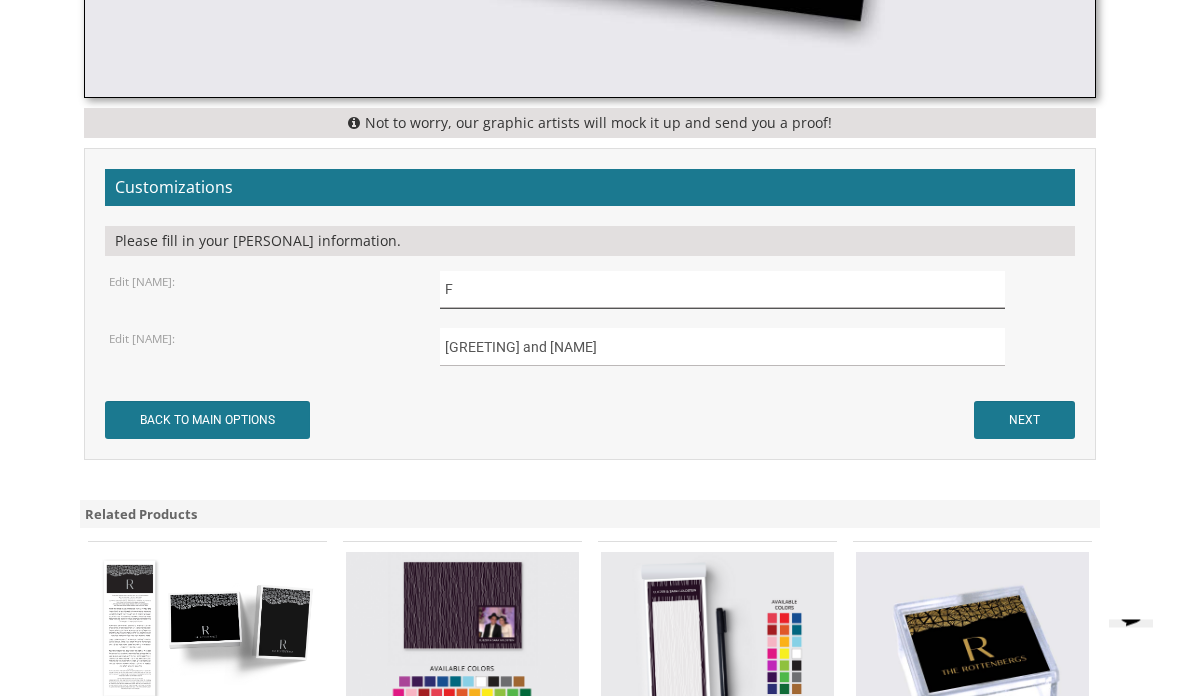 type on "F" 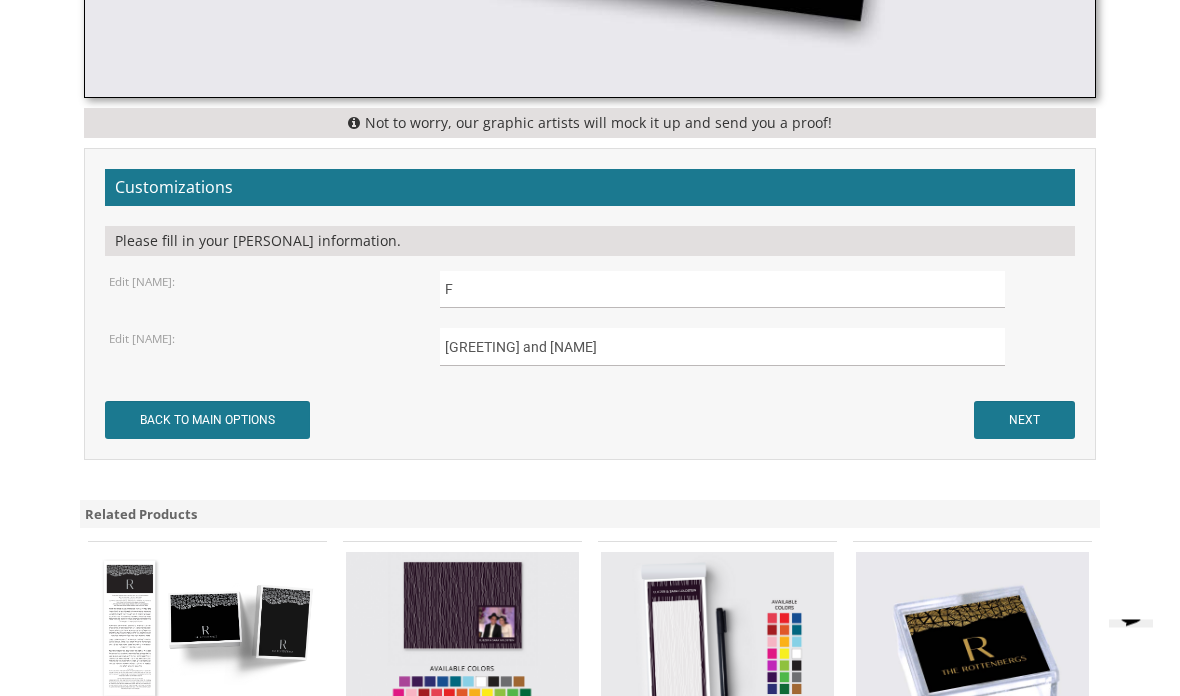 click on "NEXT" at bounding box center [207, 421] 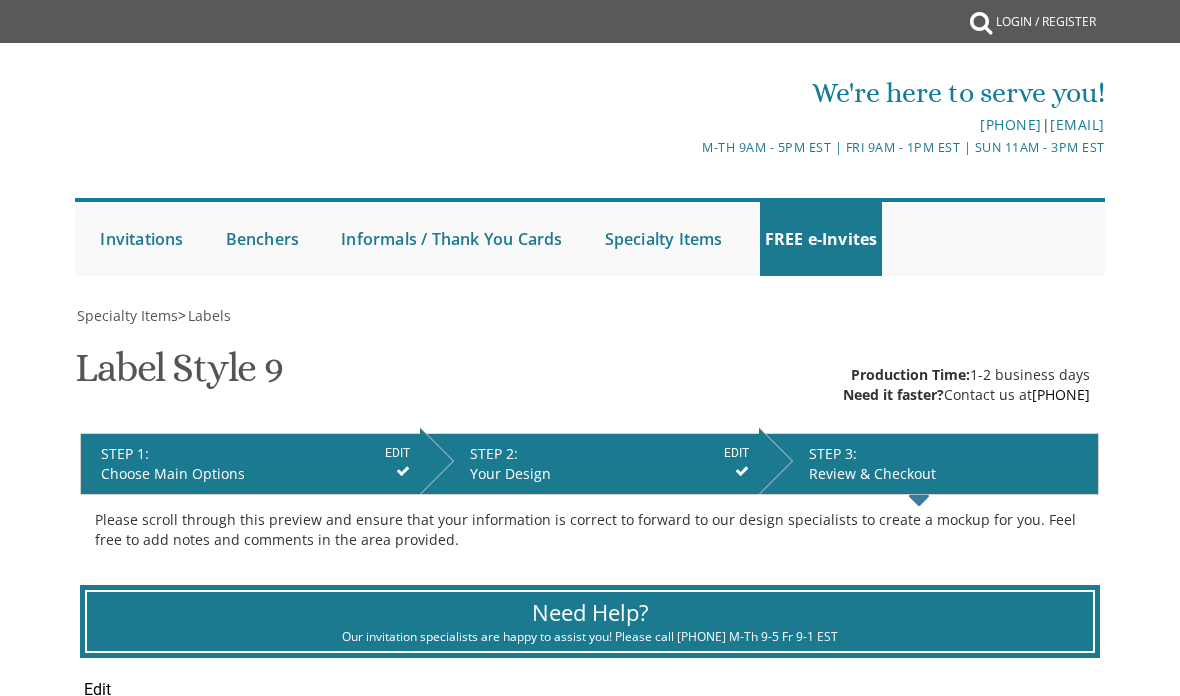 scroll, scrollTop: -8, scrollLeft: 0, axis: vertical 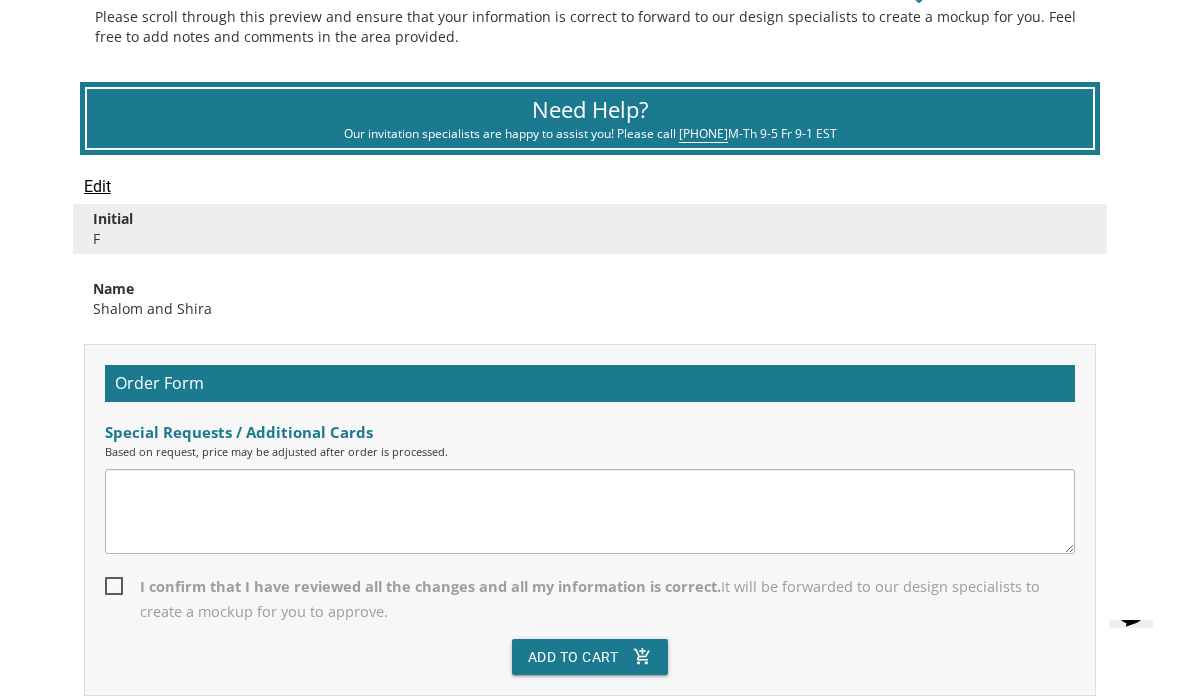 click on "Order Form
Special Requests / Additional Cards Based on request, price may be adjusted after order is processed.
I confirm that I have reviewed all the changes and all my information is correct.   It will be forwarded to our design specialists to create a mockup for you to approve.
Add To Cart
add_shopping_cart" at bounding box center [590, 520] 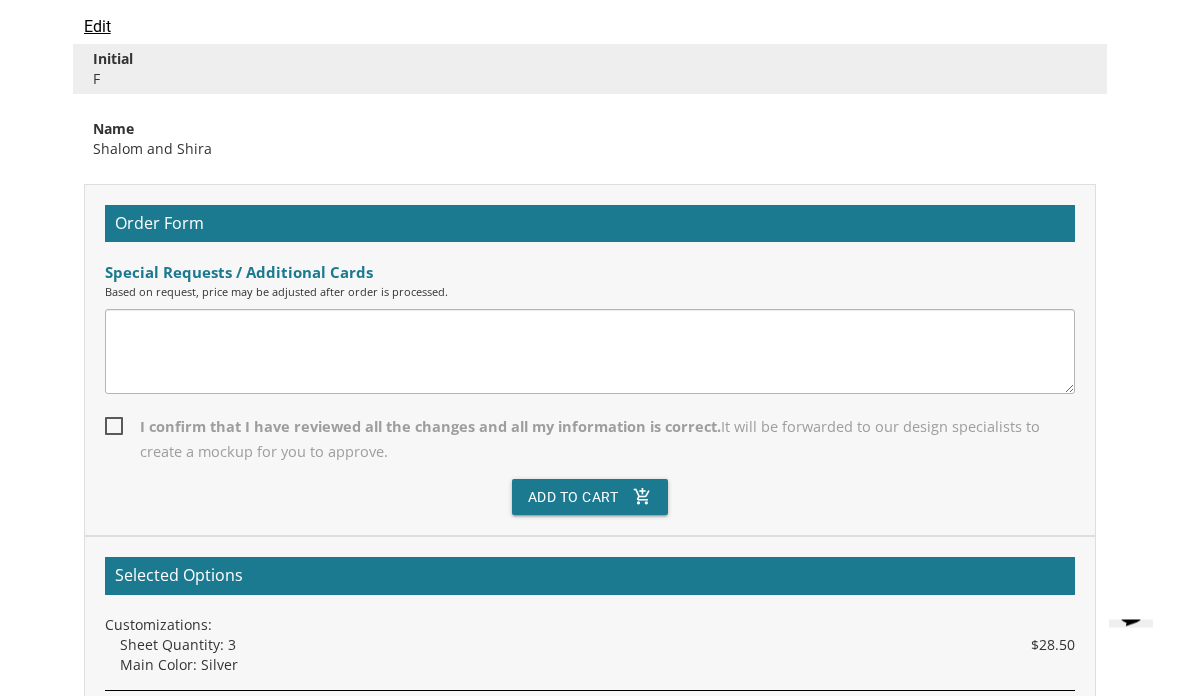 scroll, scrollTop: 665, scrollLeft: 0, axis: vertical 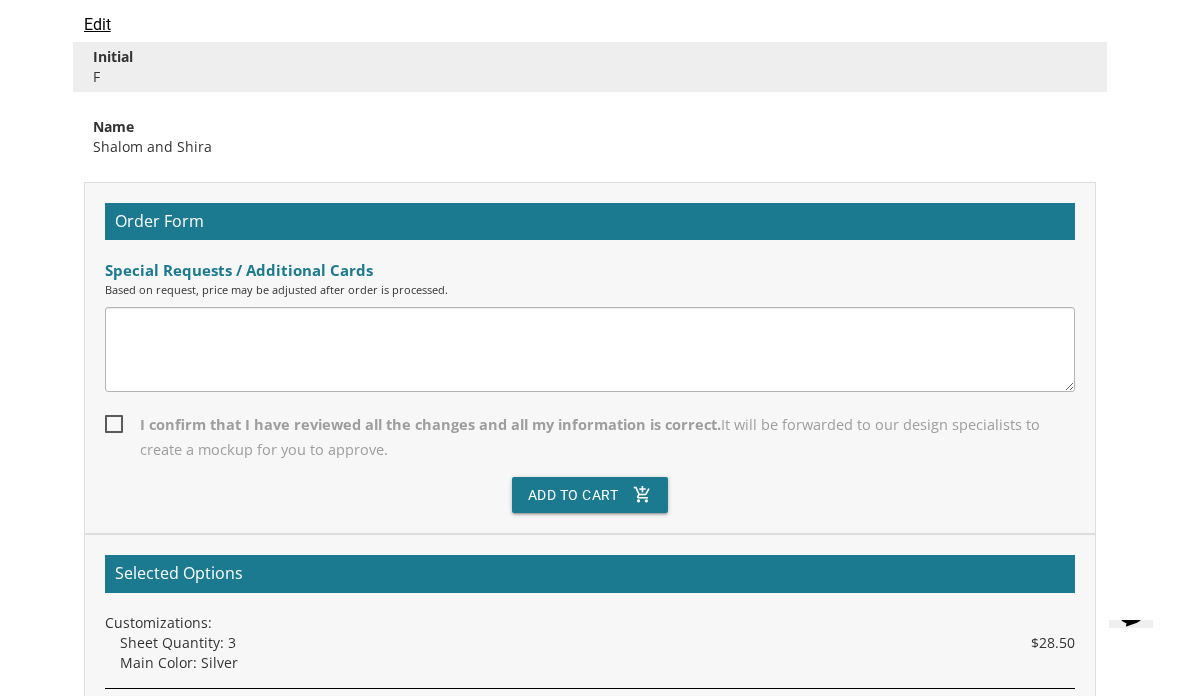 click on "Order Form
Special Requests / Additional Cards Based on request, price may be adjusted after order is processed.
I confirm that I have reviewed all the changes and all my information is correct.   It will be forwarded to our design specialists to create a mockup for you to approve.
Add To Cart
add_shopping_cart" at bounding box center (590, 358) 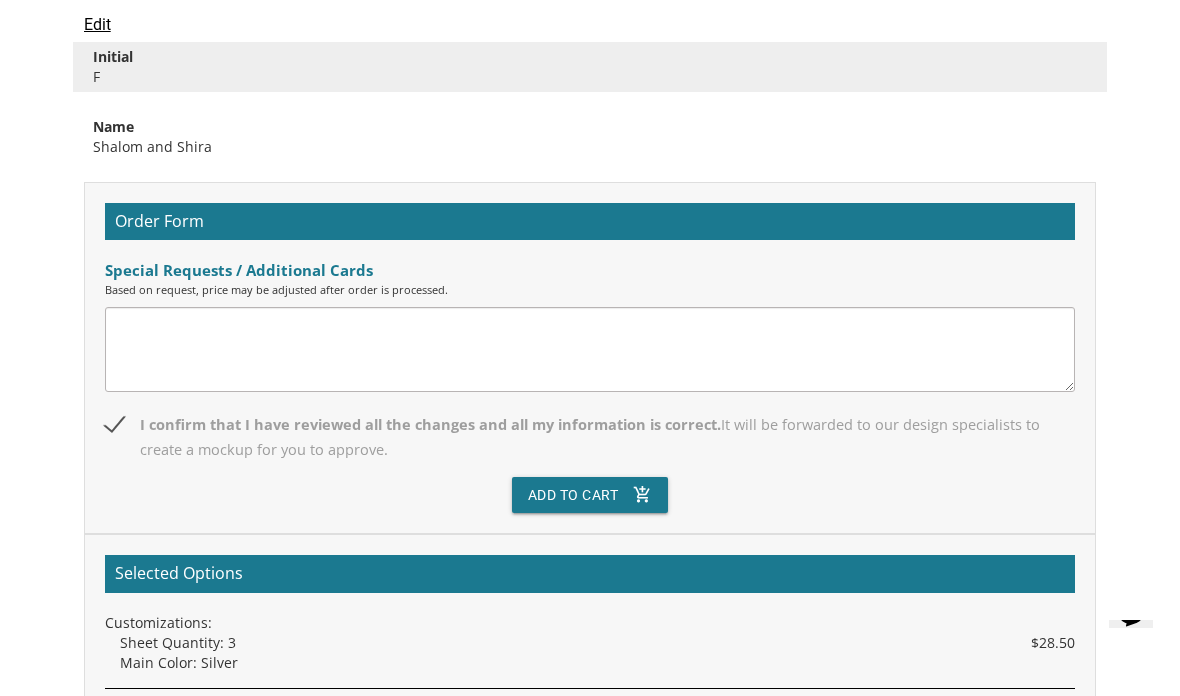 click on "Order Form
Special Requests / Additional Cards Based on request, price may be adjusted after order is processed.
I confirm that I have reviewed all the changes and all my information is correct.   It will be forwarded to our design specialists to create a mockup for you to approve.
Add To Cart
add_shopping_cart" at bounding box center (590, 358) 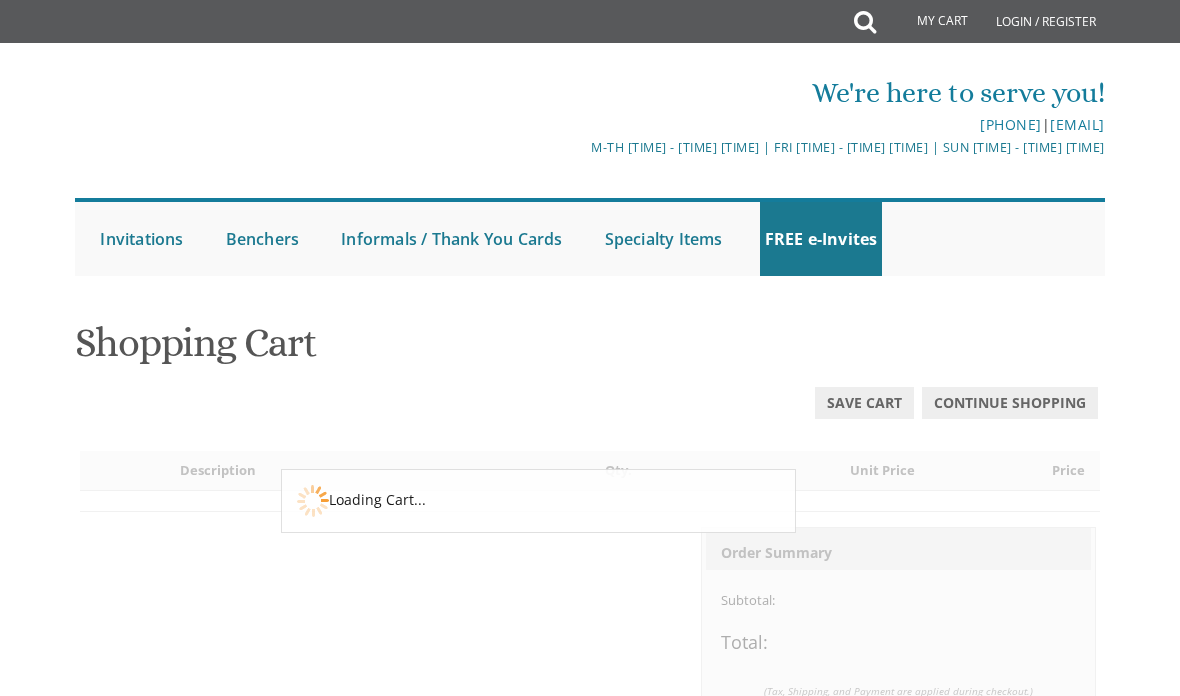 scroll, scrollTop: 0, scrollLeft: 0, axis: both 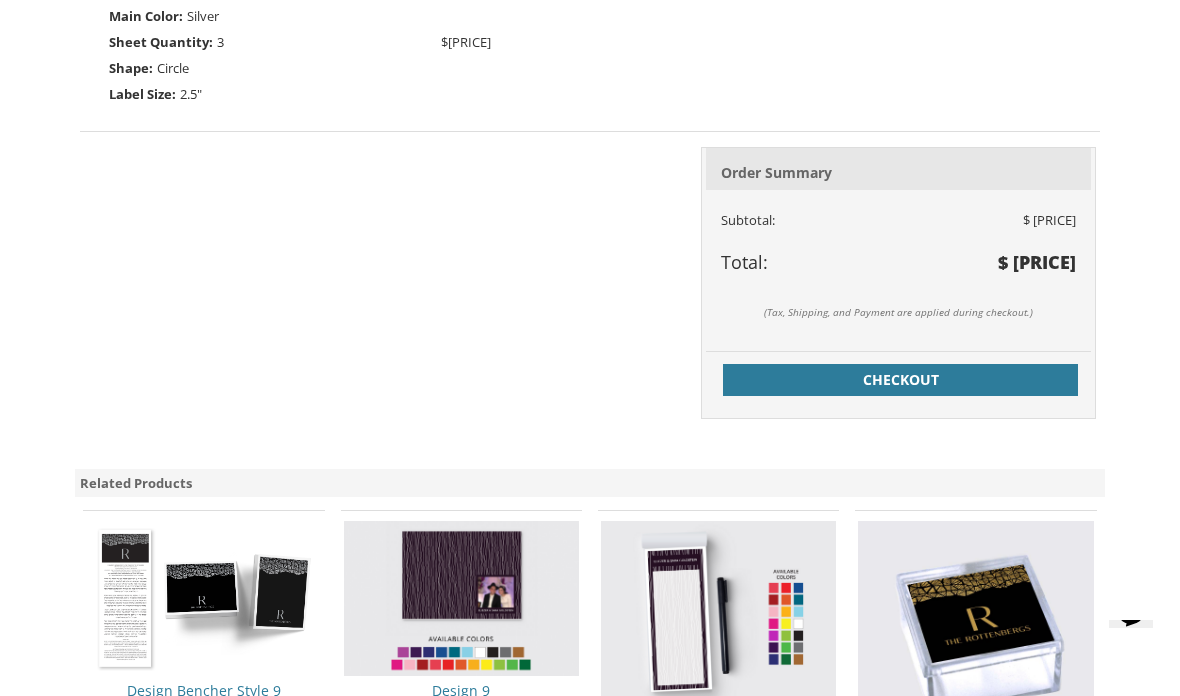 click on "Checkout" at bounding box center [900, 380] 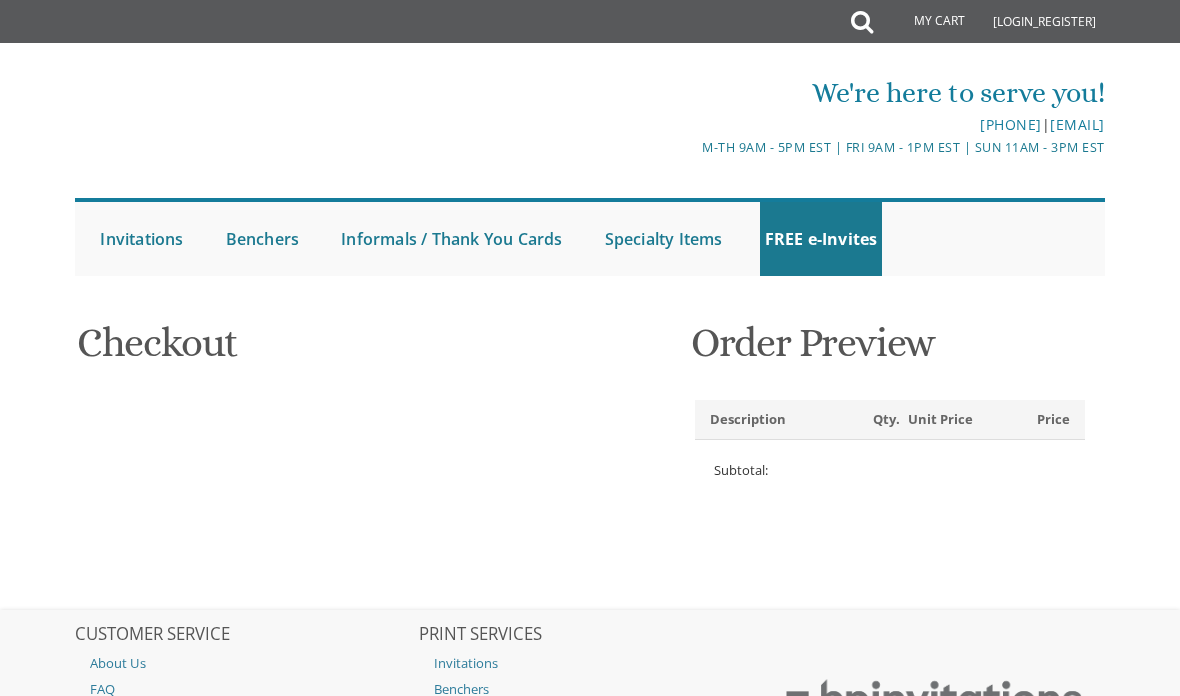scroll, scrollTop: 0, scrollLeft: 0, axis: both 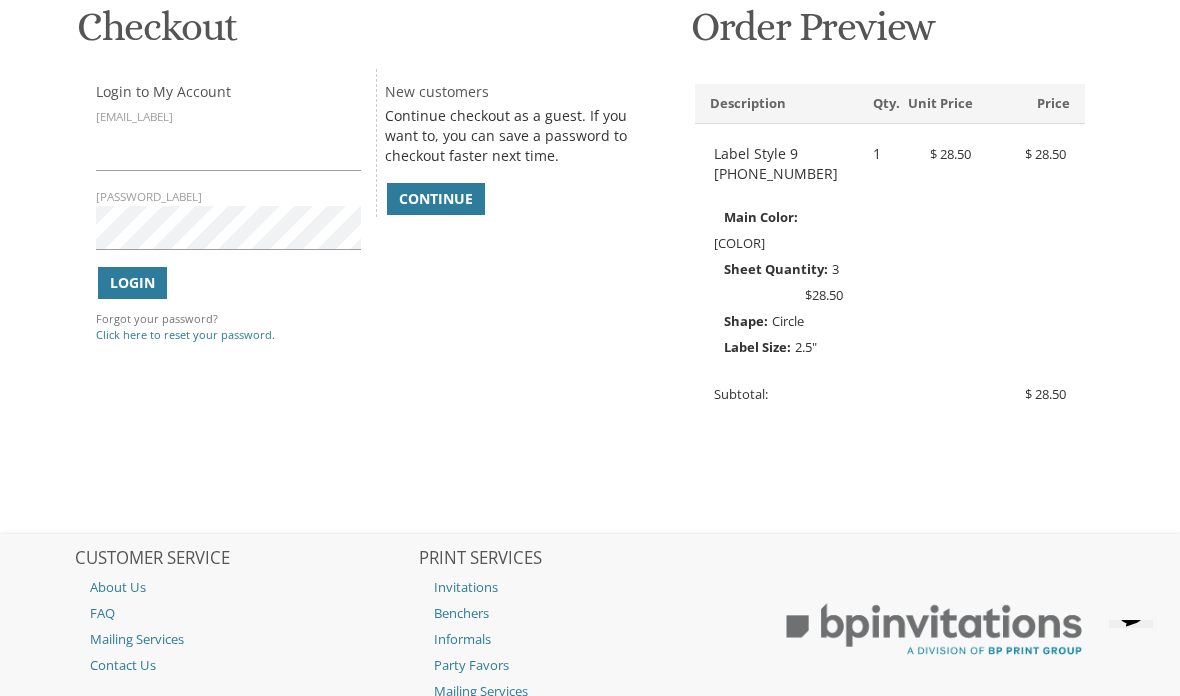 click on "Continue" at bounding box center (436, 199) 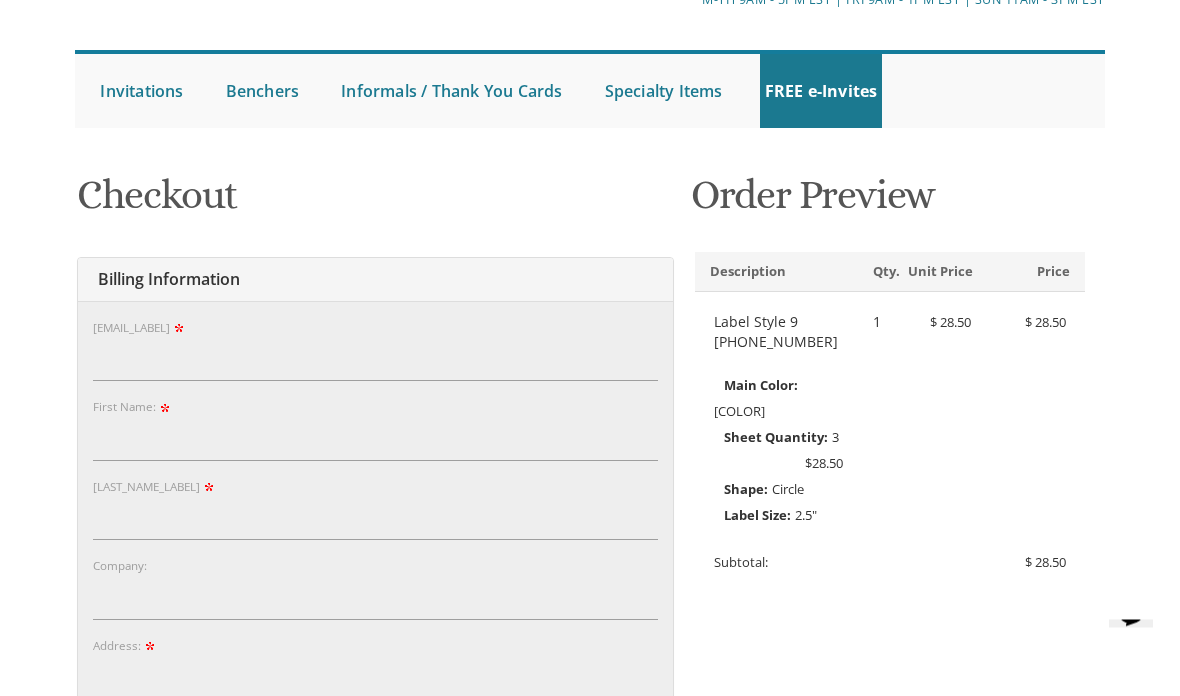 scroll, scrollTop: 75, scrollLeft: 0, axis: vertical 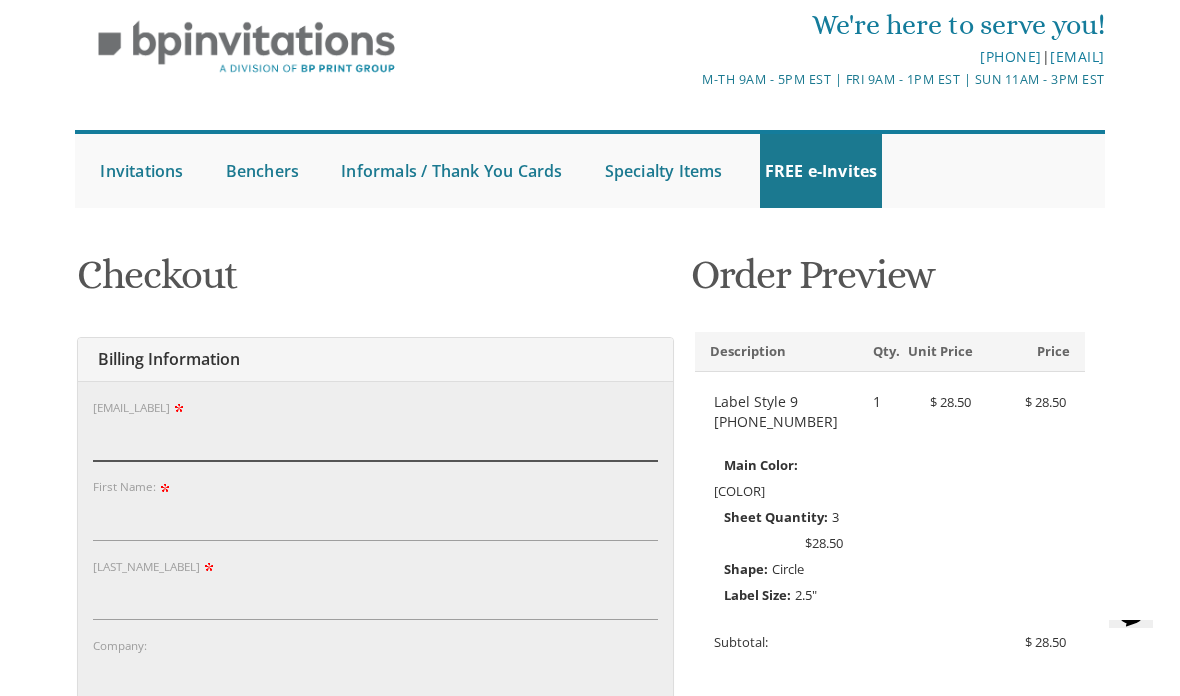 click on "E-mail:" at bounding box center (375, 439) 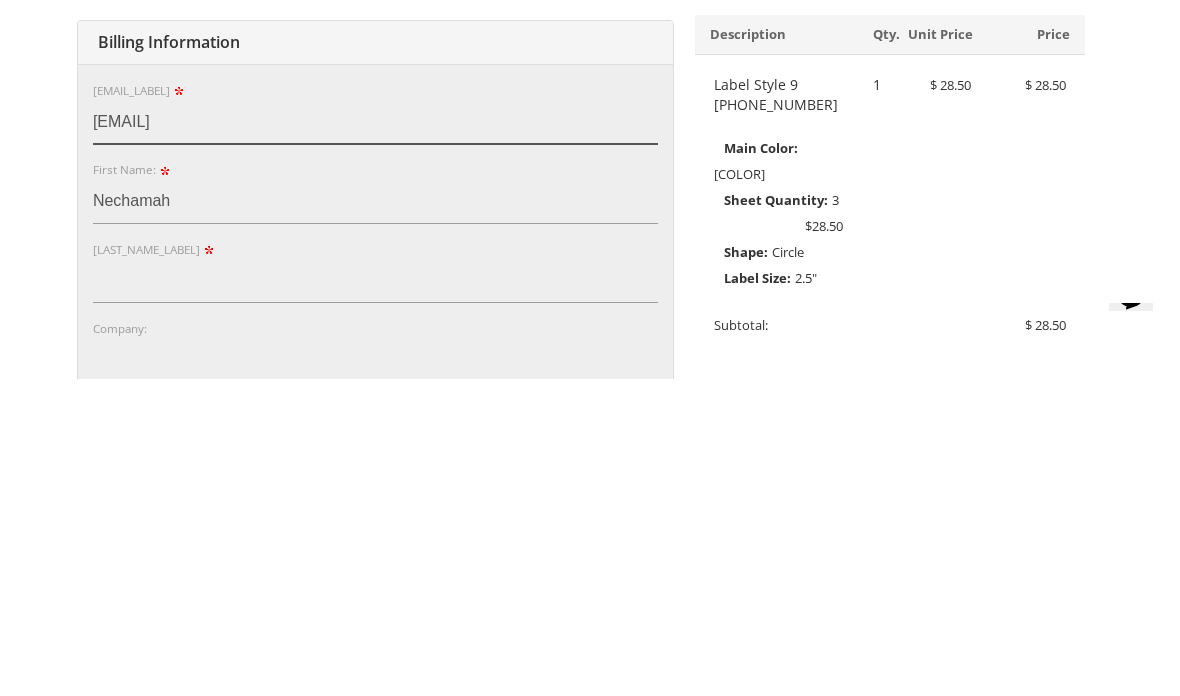 scroll, scrollTop: 392, scrollLeft: 0, axis: vertical 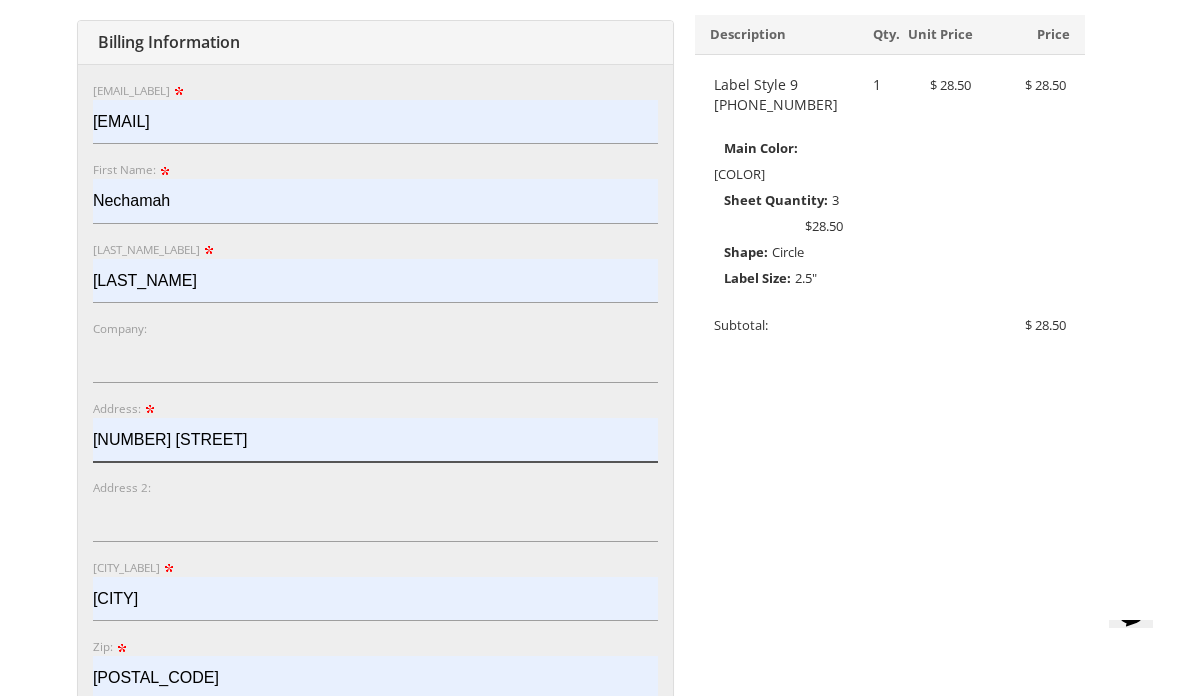 click on "29 Columbus Avenue" at bounding box center (375, 440) 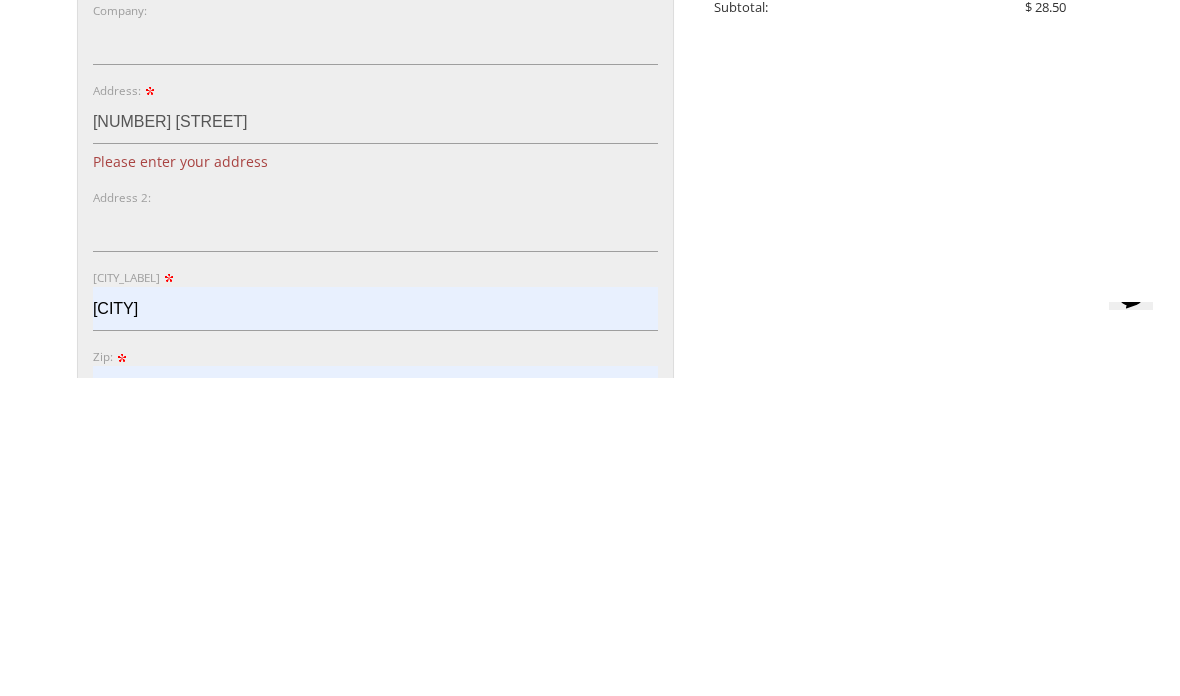 scroll, scrollTop: 710, scrollLeft: 0, axis: vertical 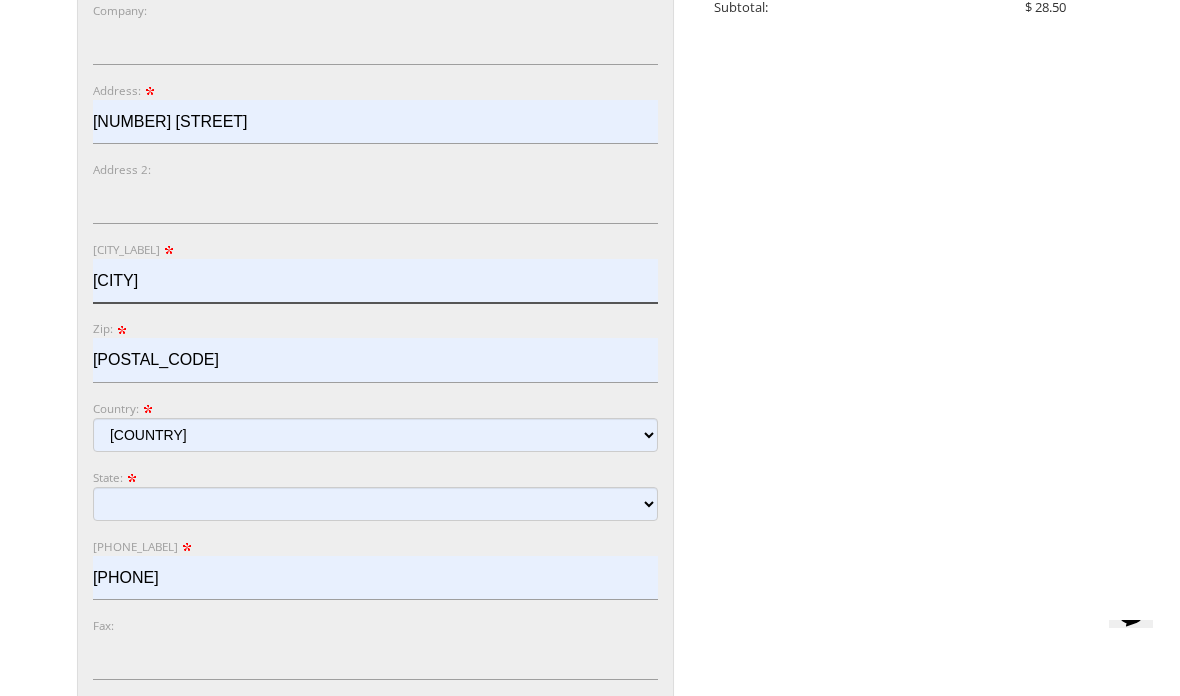 click on "Lakewood" at bounding box center (375, 281) 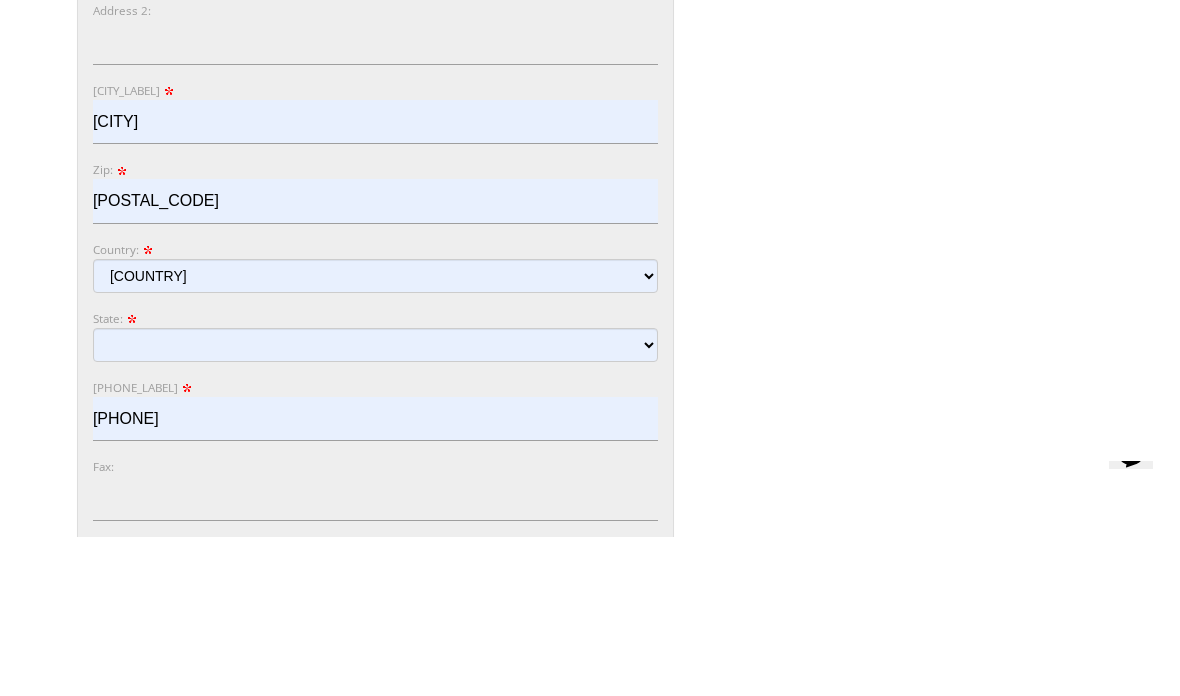 scroll, scrollTop: 869, scrollLeft: 0, axis: vertical 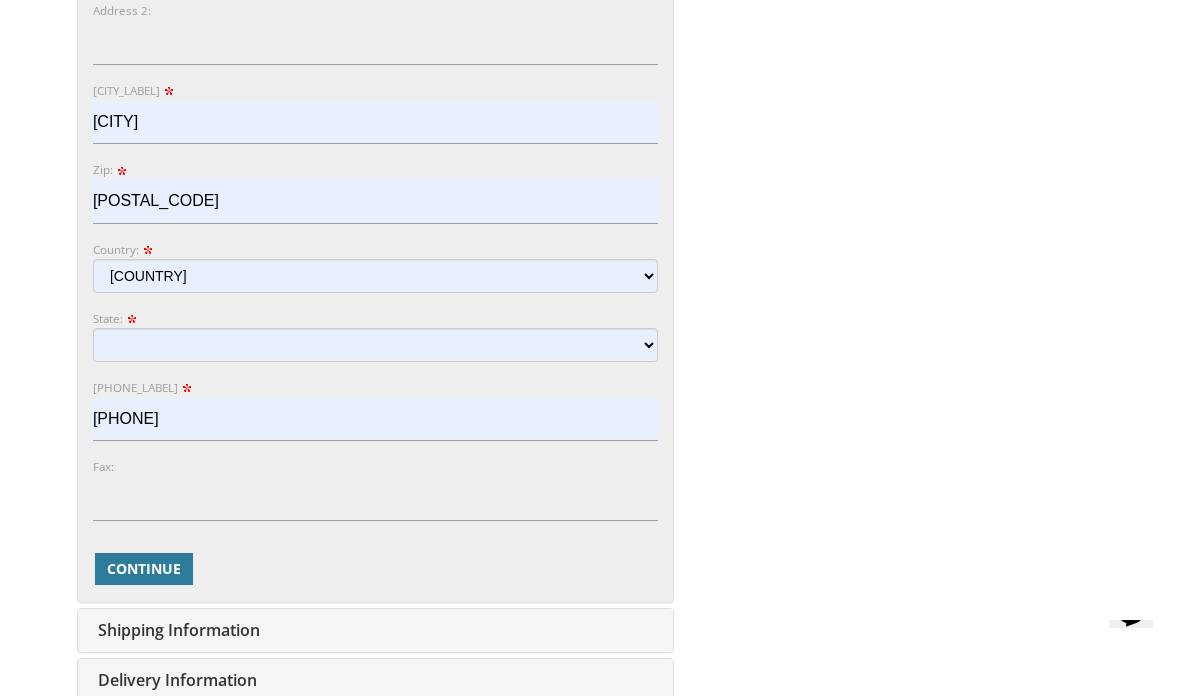 click on "08701" at bounding box center [375, 201] 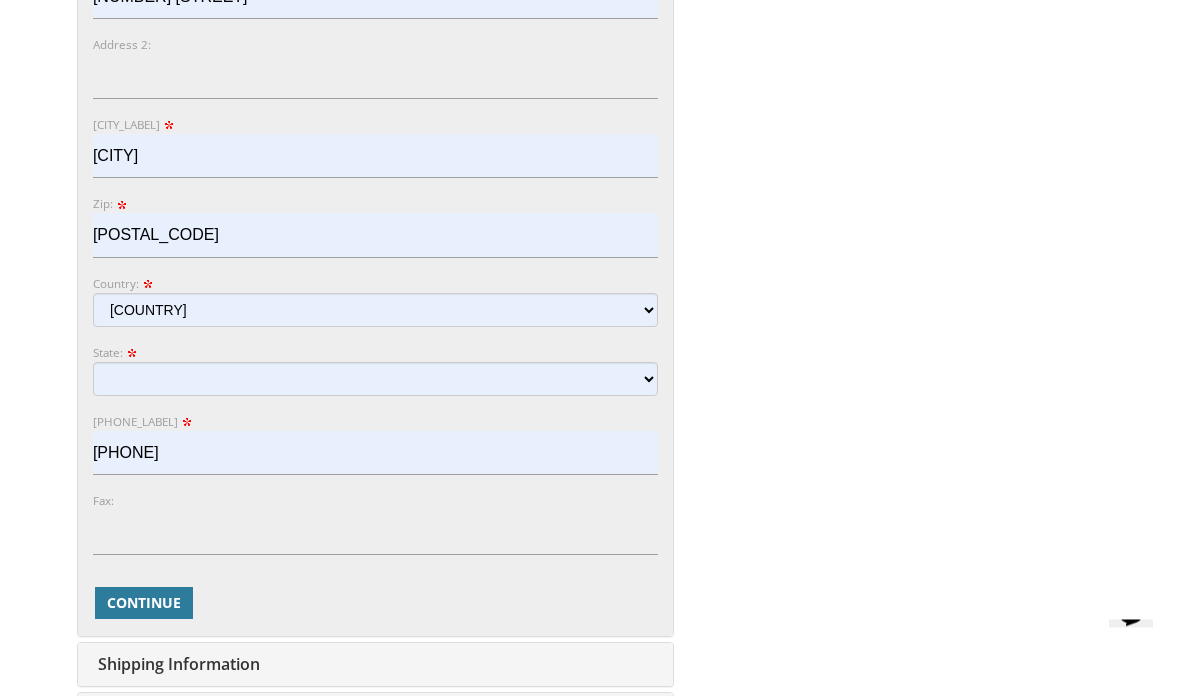 scroll, scrollTop: 831, scrollLeft: 0, axis: vertical 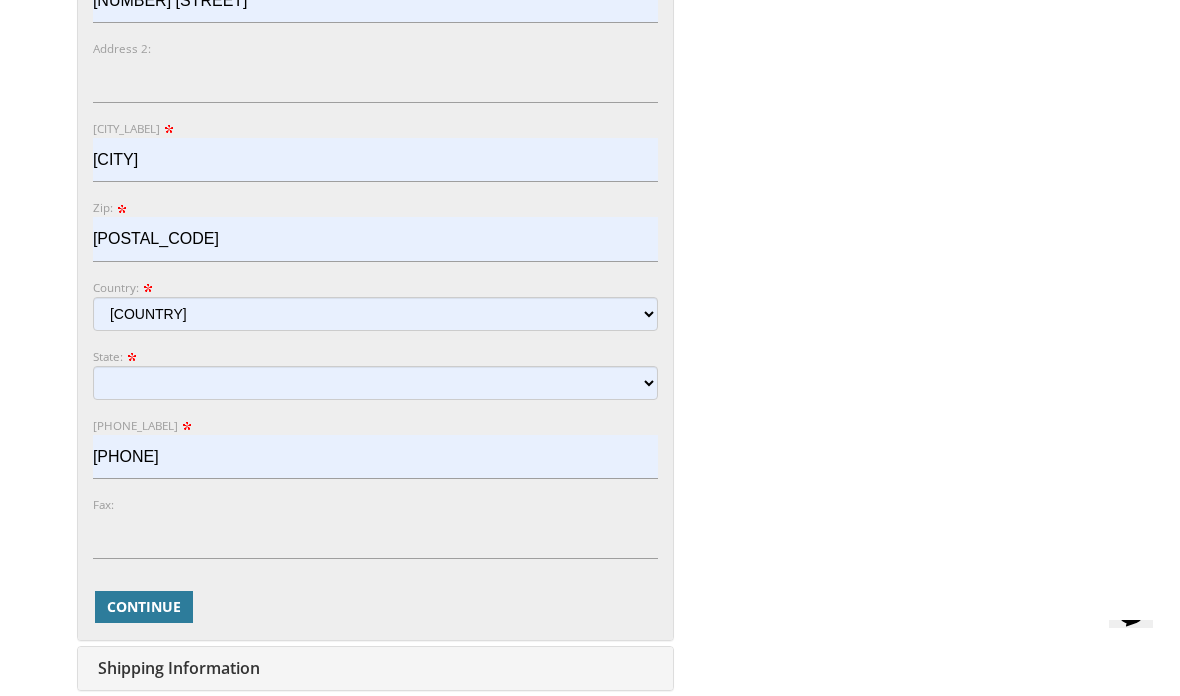 click on "Continue" at bounding box center [144, 607] 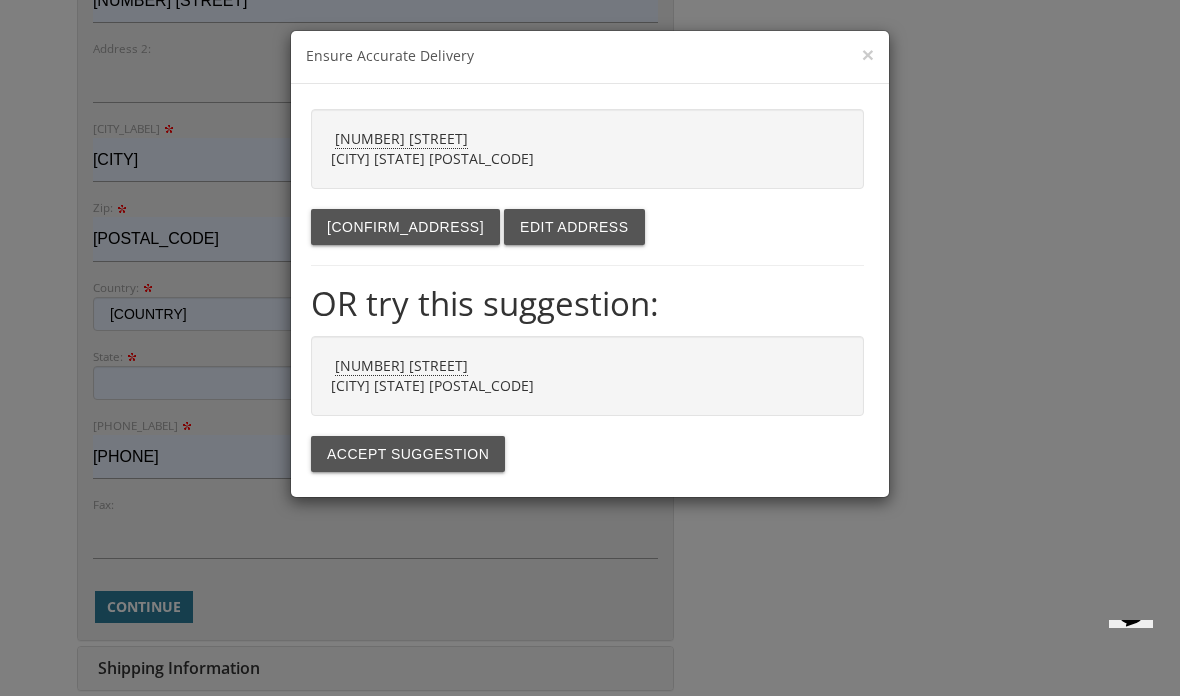 click on "Accept suggestion" at bounding box center (408, 454) 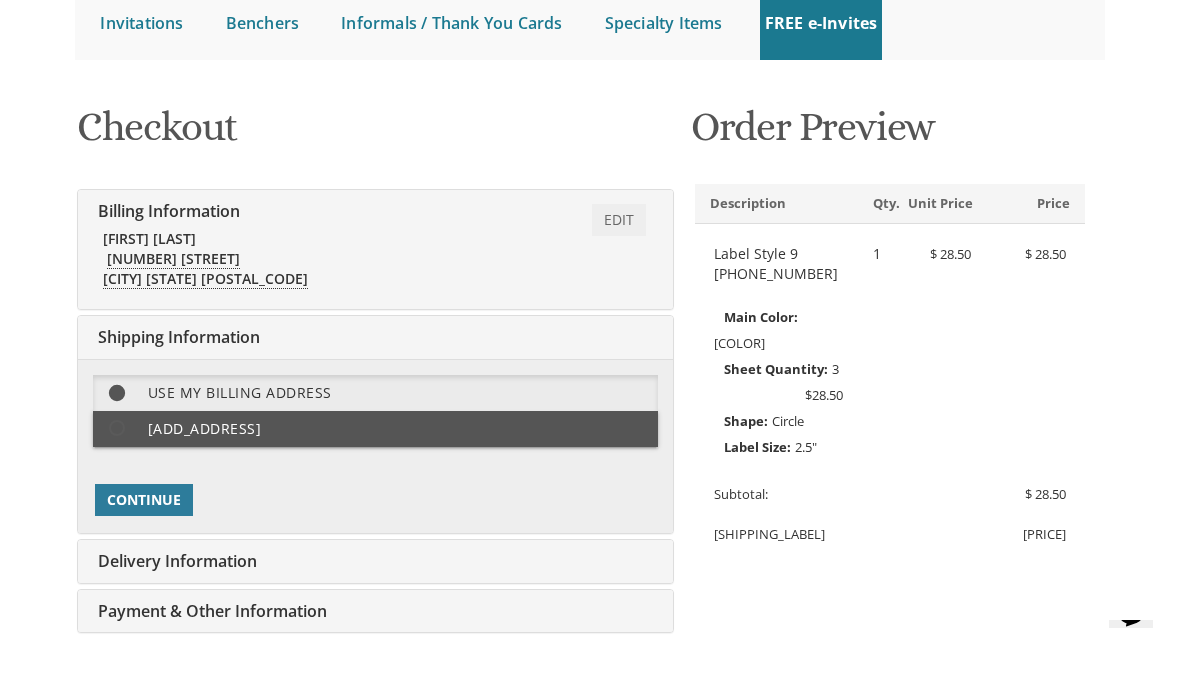 scroll, scrollTop: 220, scrollLeft: 0, axis: vertical 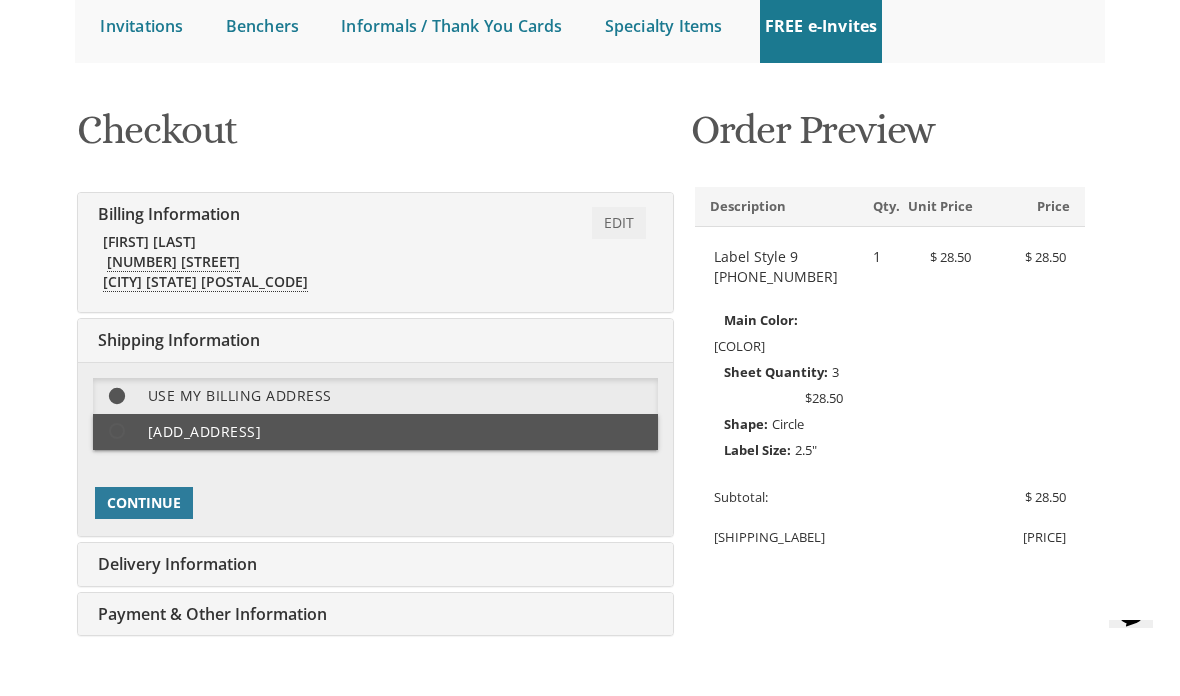click on "Continue" at bounding box center [144, 503] 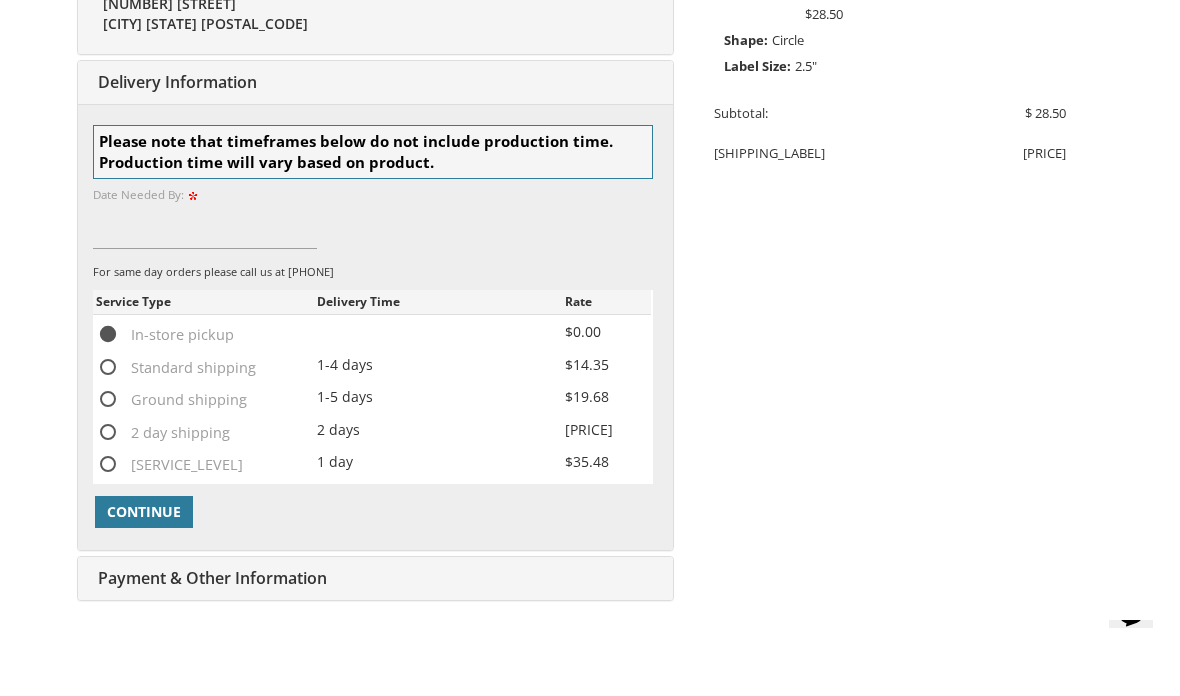 scroll, scrollTop: 619, scrollLeft: 0, axis: vertical 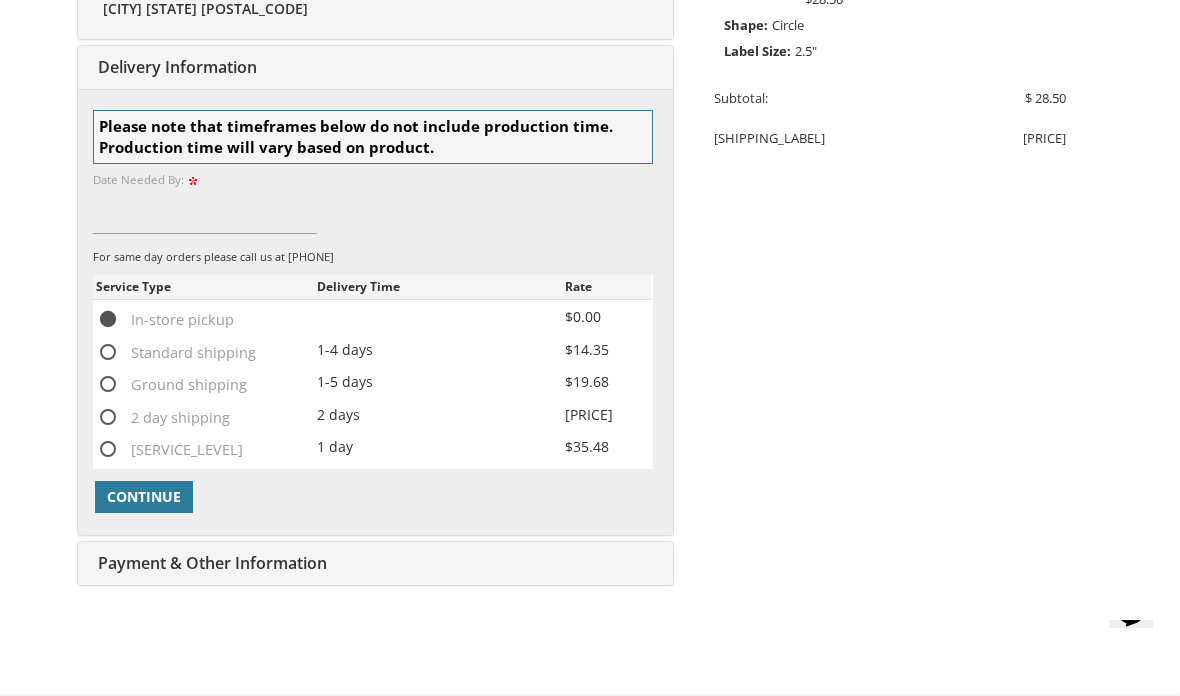 click on "Continue" at bounding box center [144, 497] 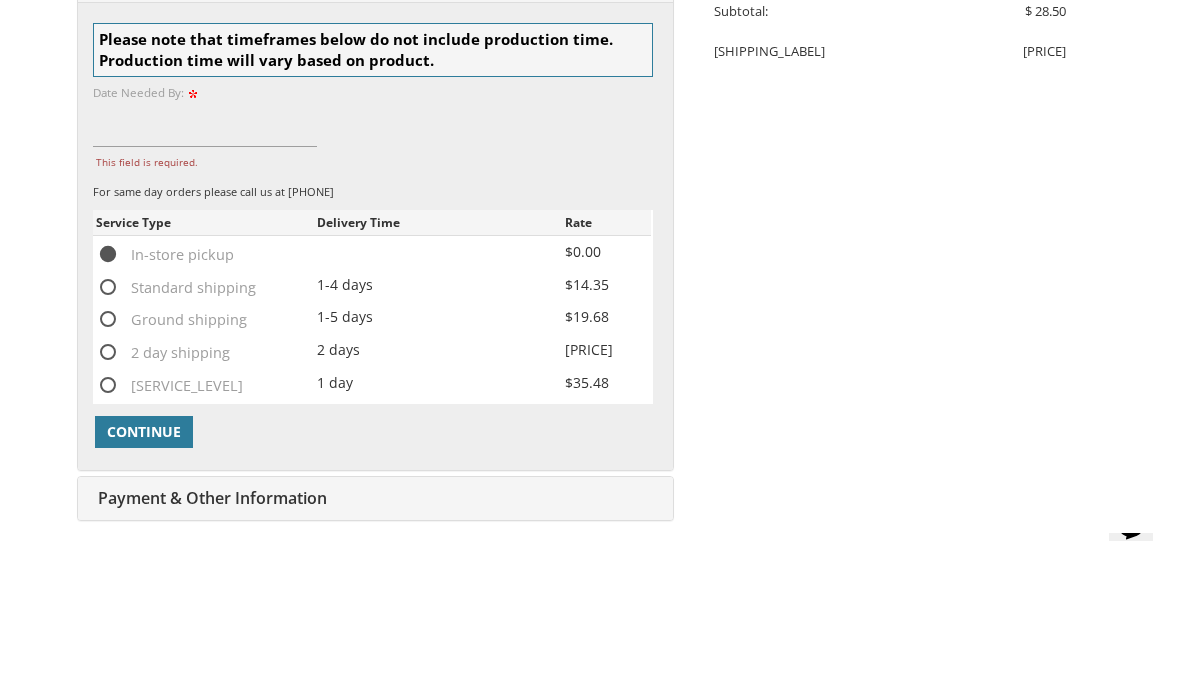 scroll, scrollTop: 706, scrollLeft: 0, axis: vertical 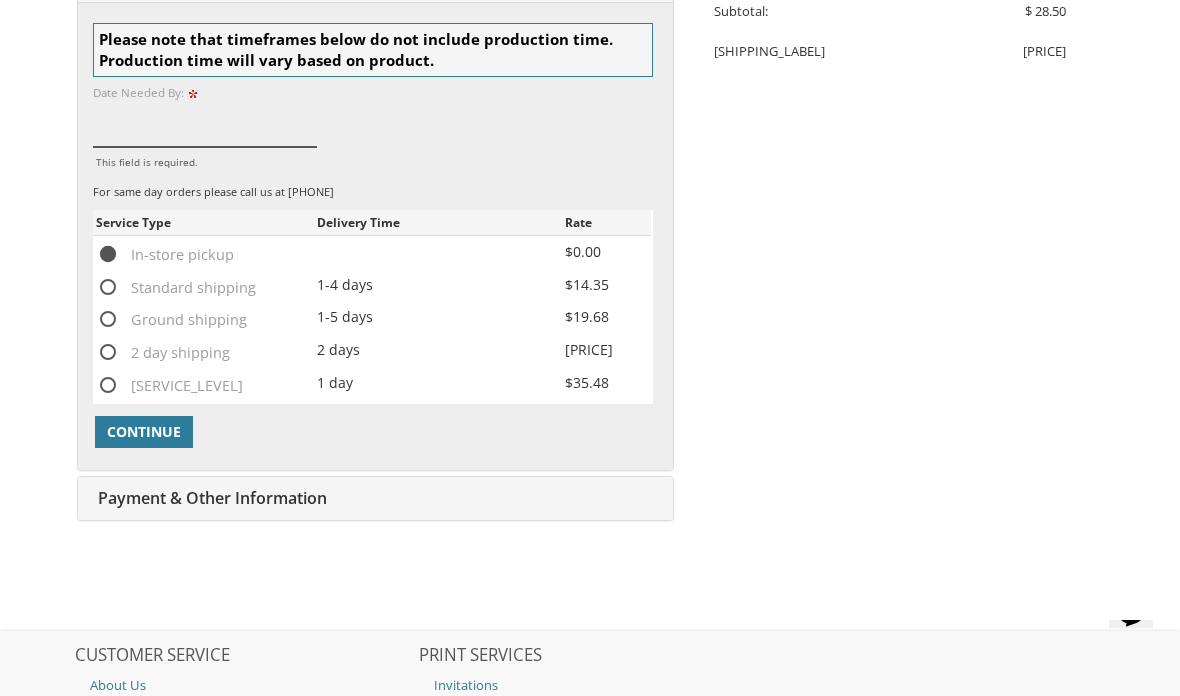 click on "This field is required." at bounding box center (205, 124) 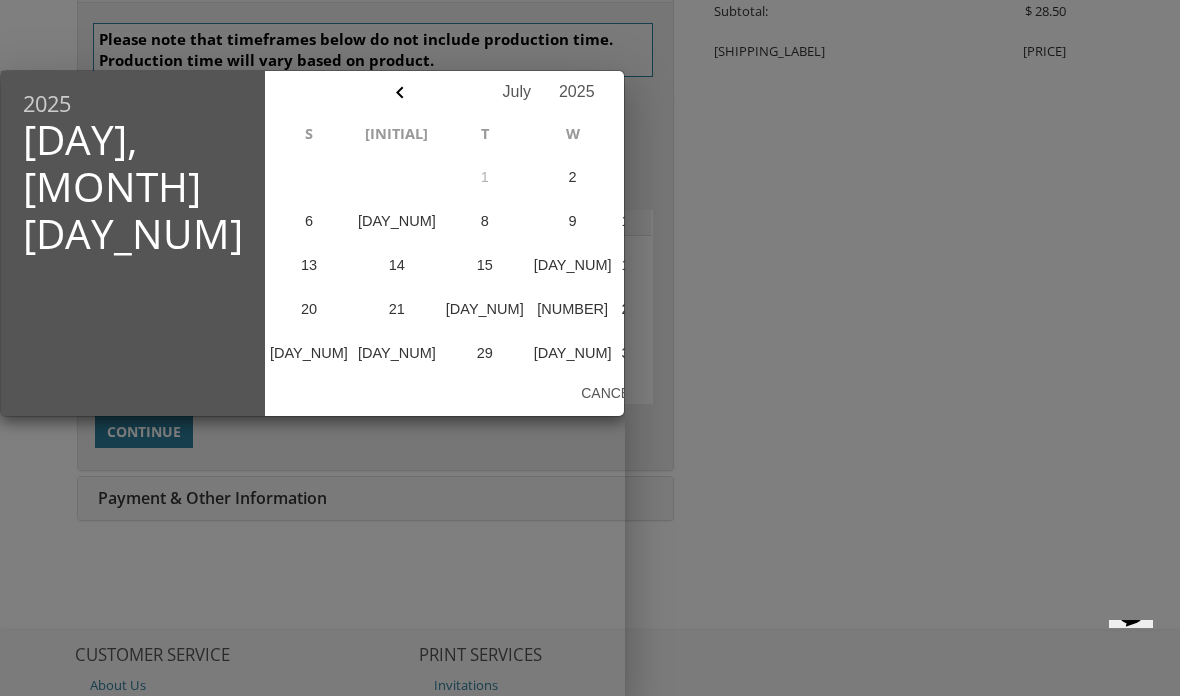 click on "2" at bounding box center [485, 177] 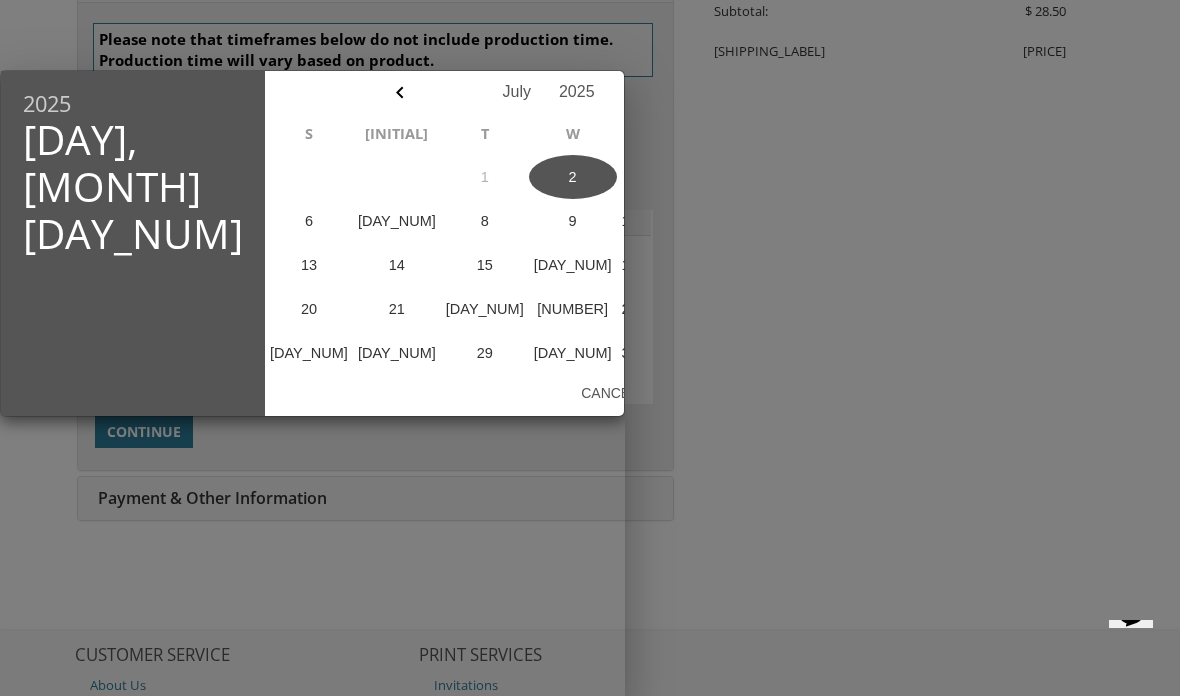 click at bounding box center (590, 261) 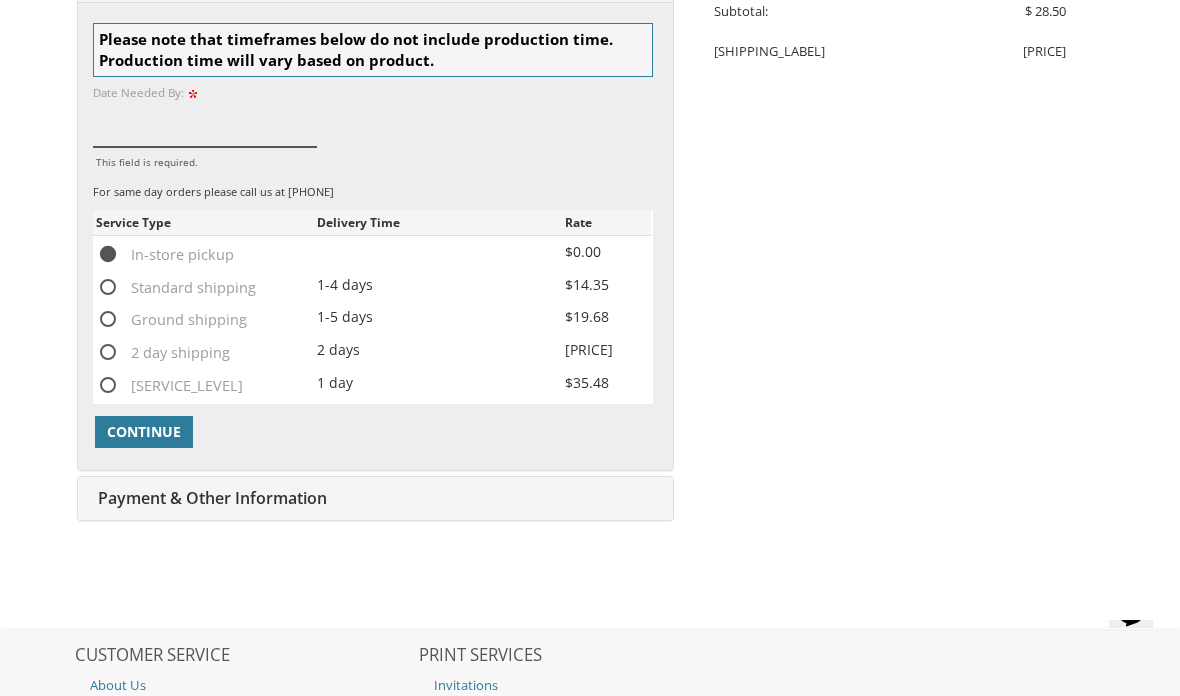 click on "This field is required." at bounding box center (205, 124) 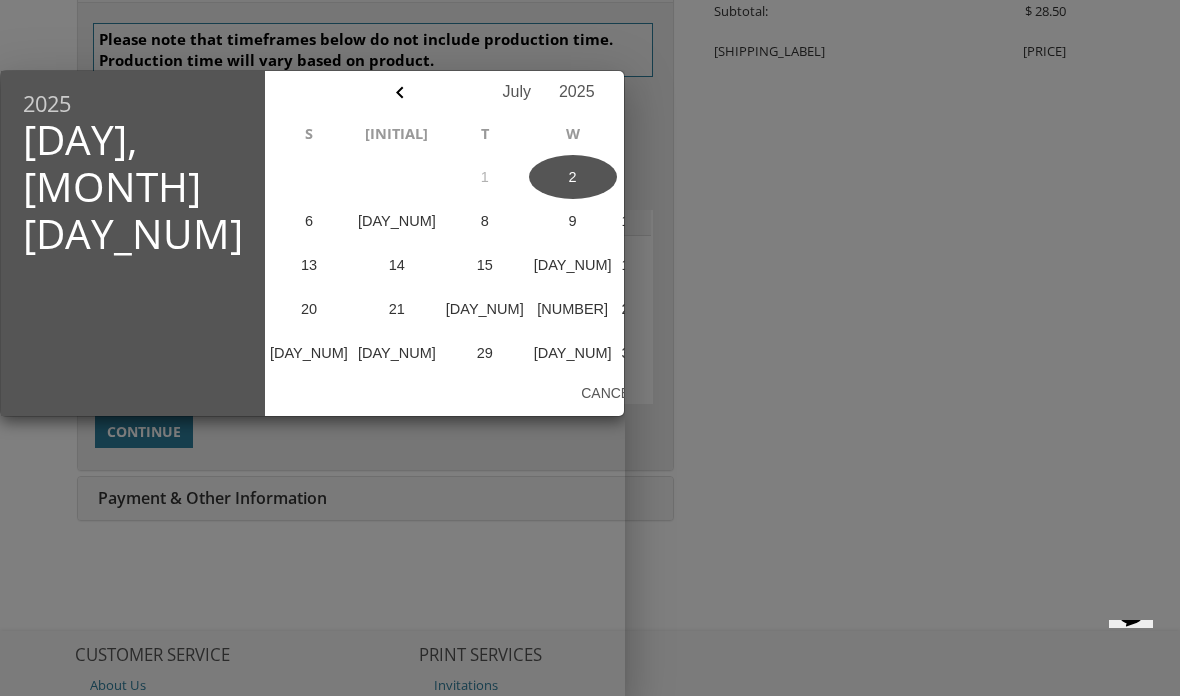click on "2" at bounding box center [573, 177] 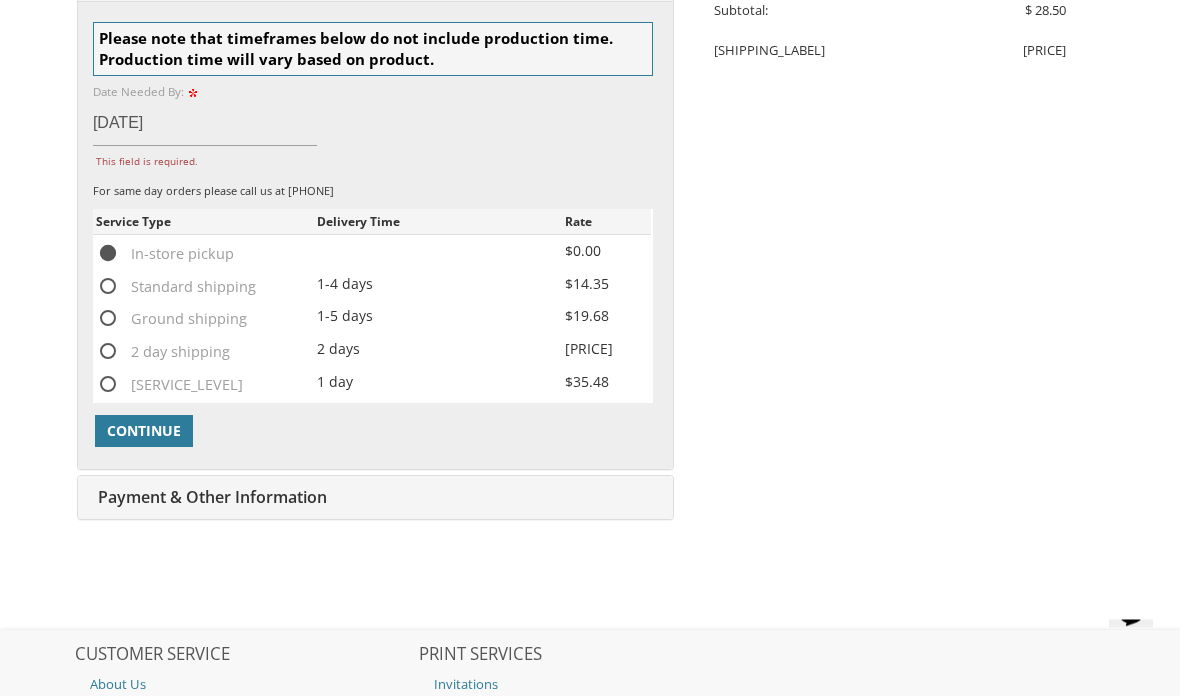 click on "Continue" at bounding box center [144, 432] 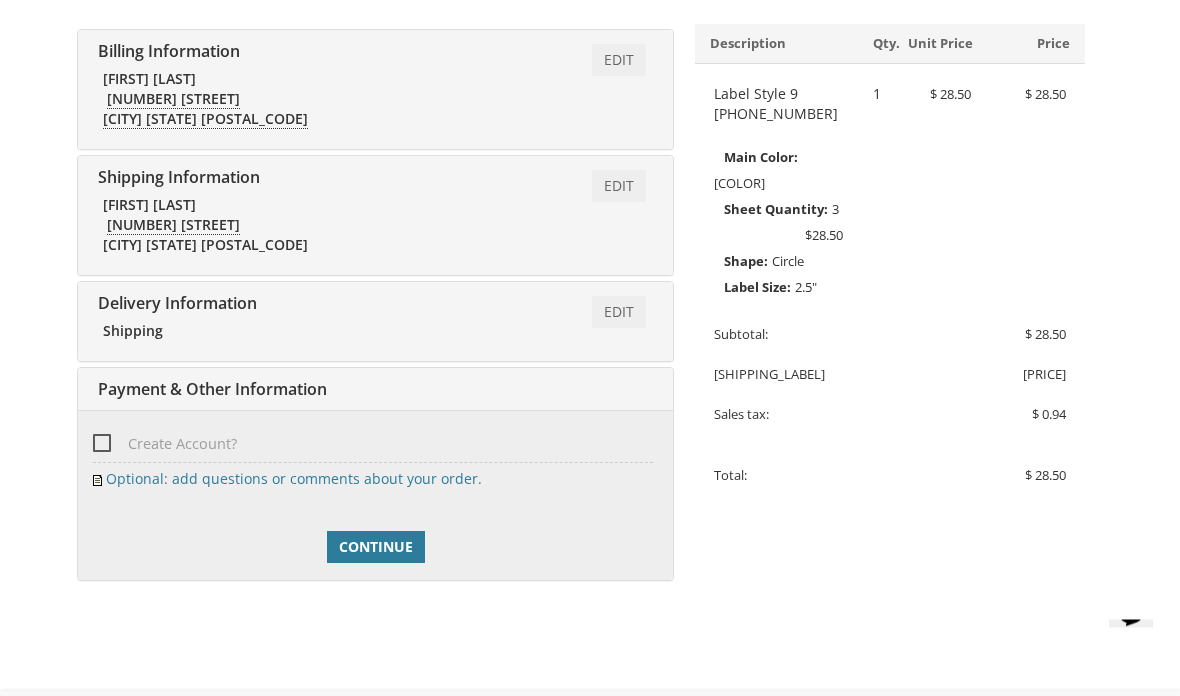 scroll, scrollTop: 376, scrollLeft: 0, axis: vertical 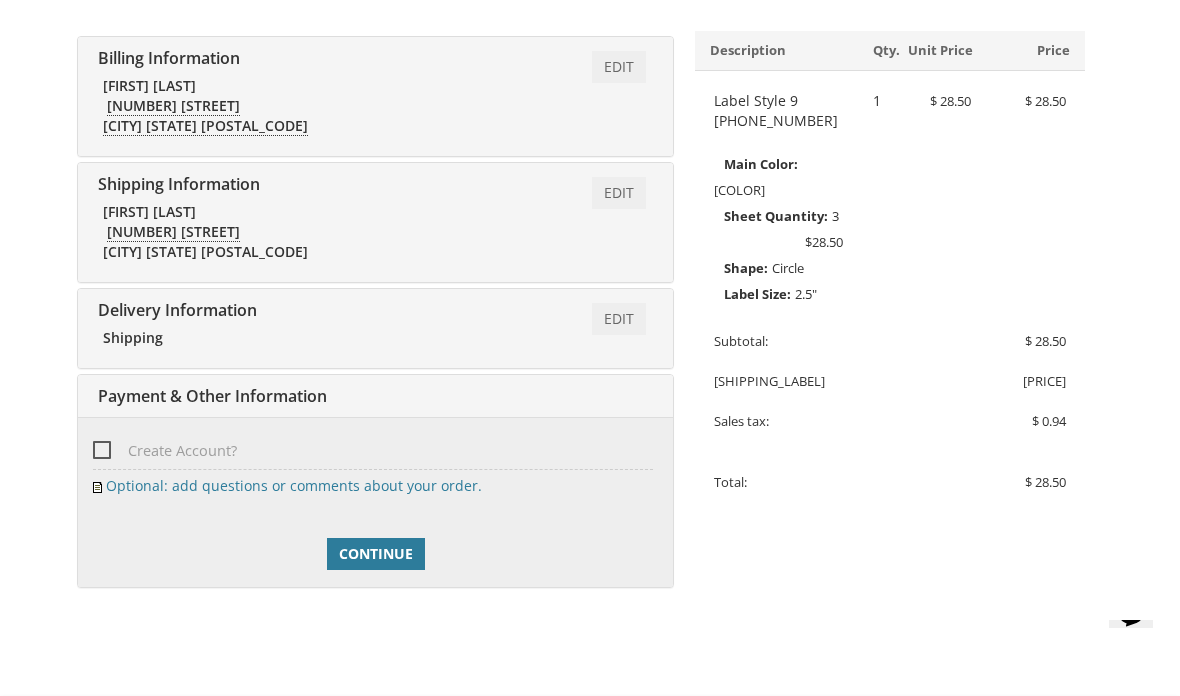 click on "Create Account?" at bounding box center [165, 450] 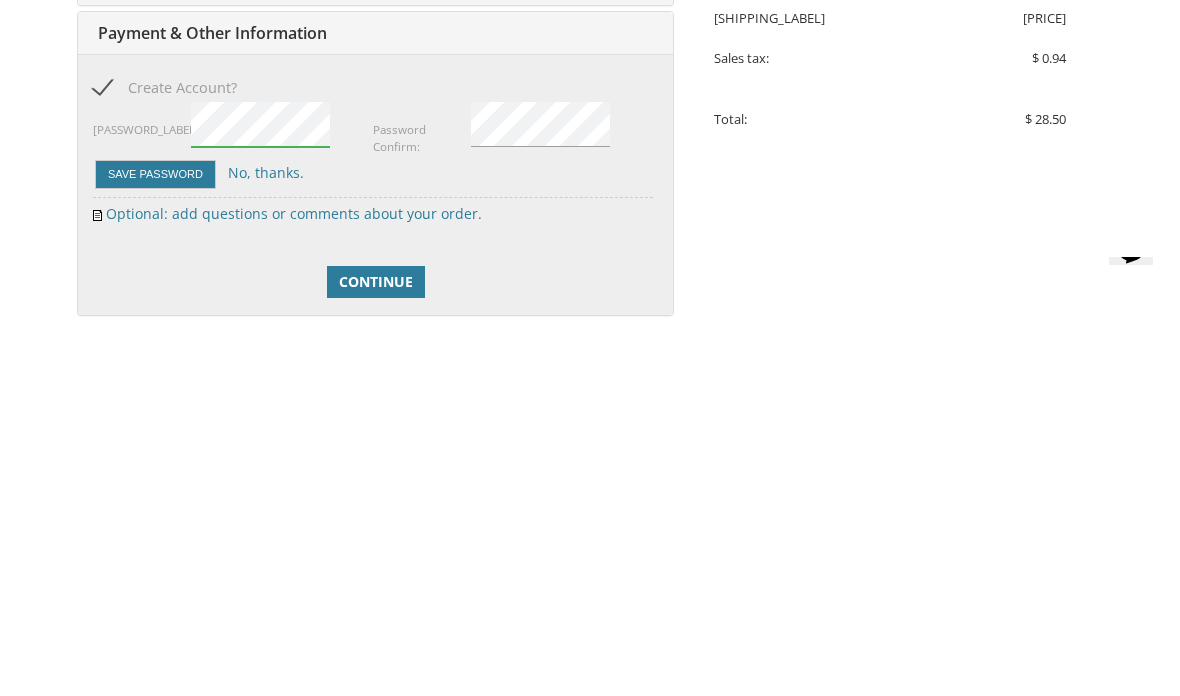 scroll, scrollTop: 739, scrollLeft: 0, axis: vertical 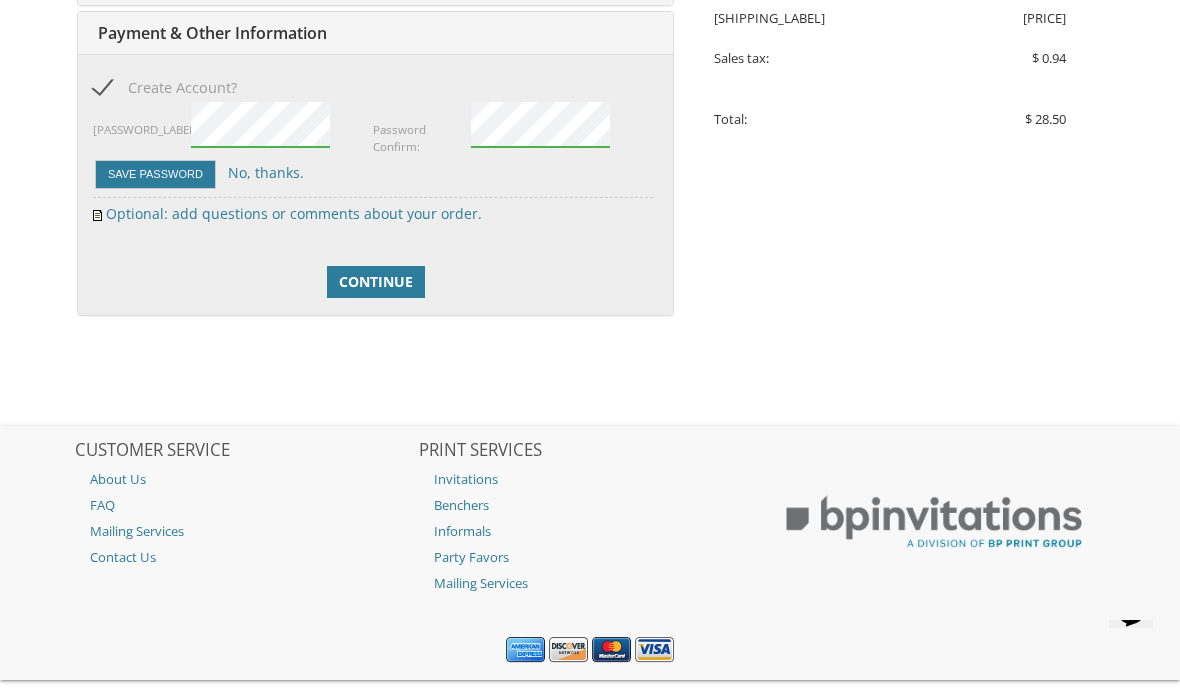 click on "Continue" at bounding box center [376, 282] 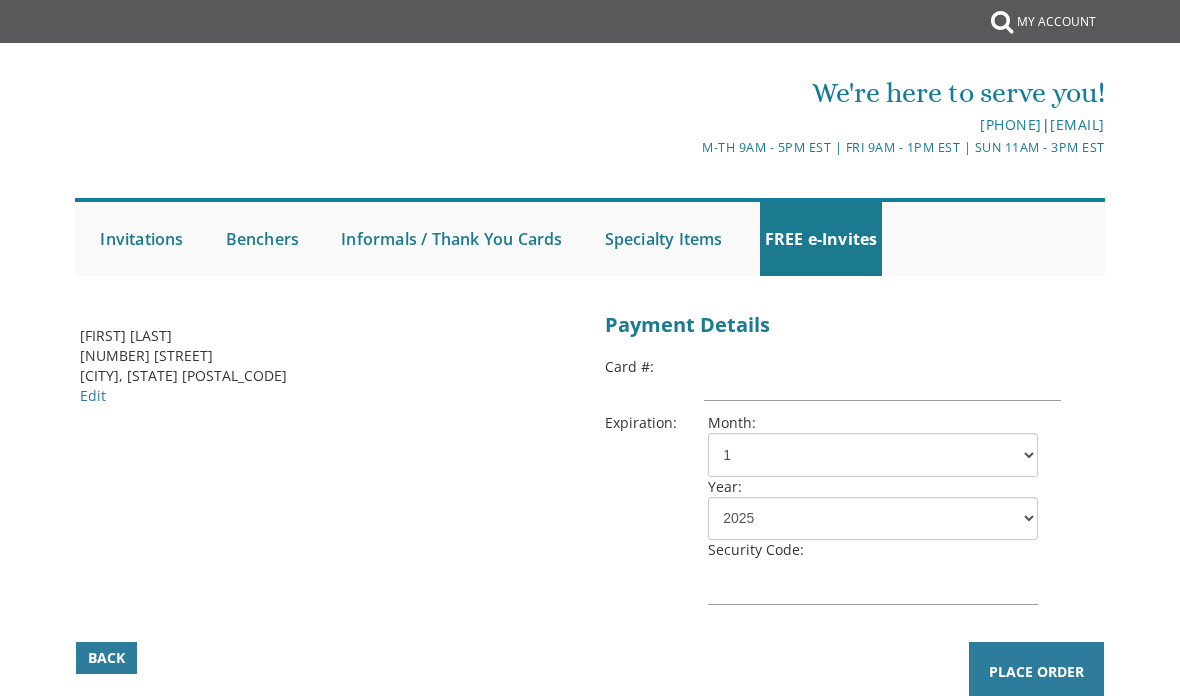 scroll, scrollTop: 0, scrollLeft: 0, axis: both 